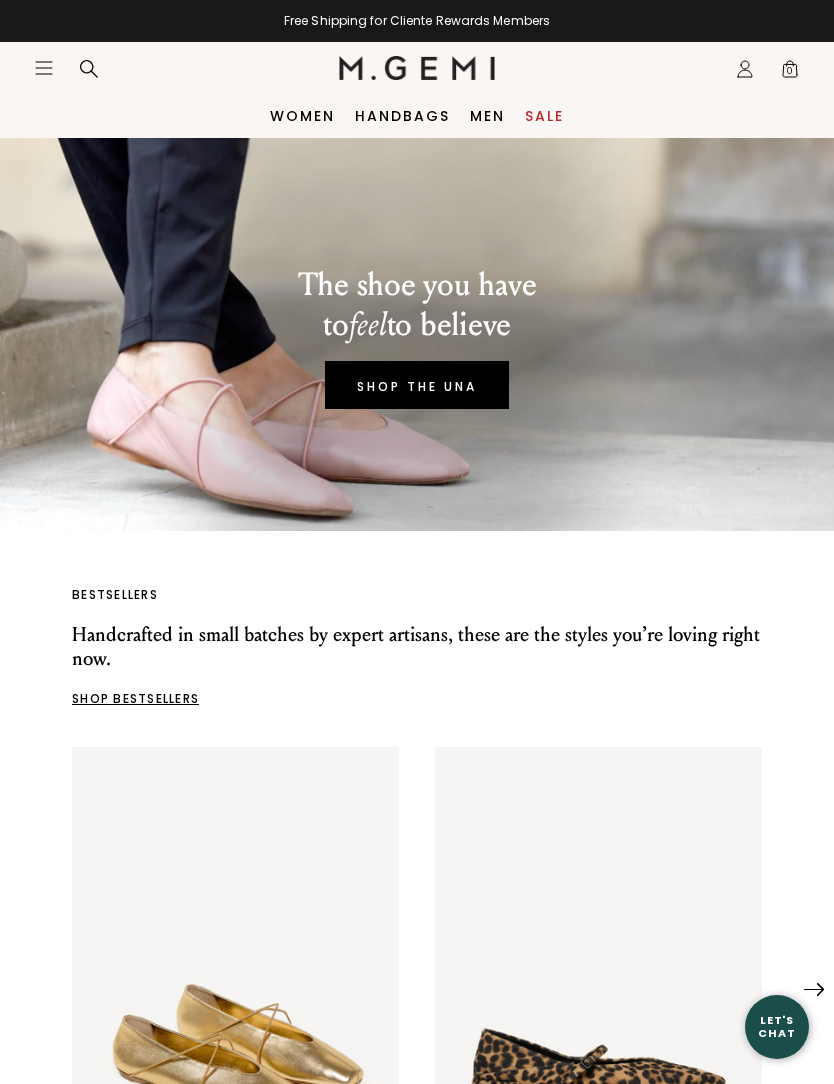 scroll, scrollTop: 0, scrollLeft: 0, axis: both 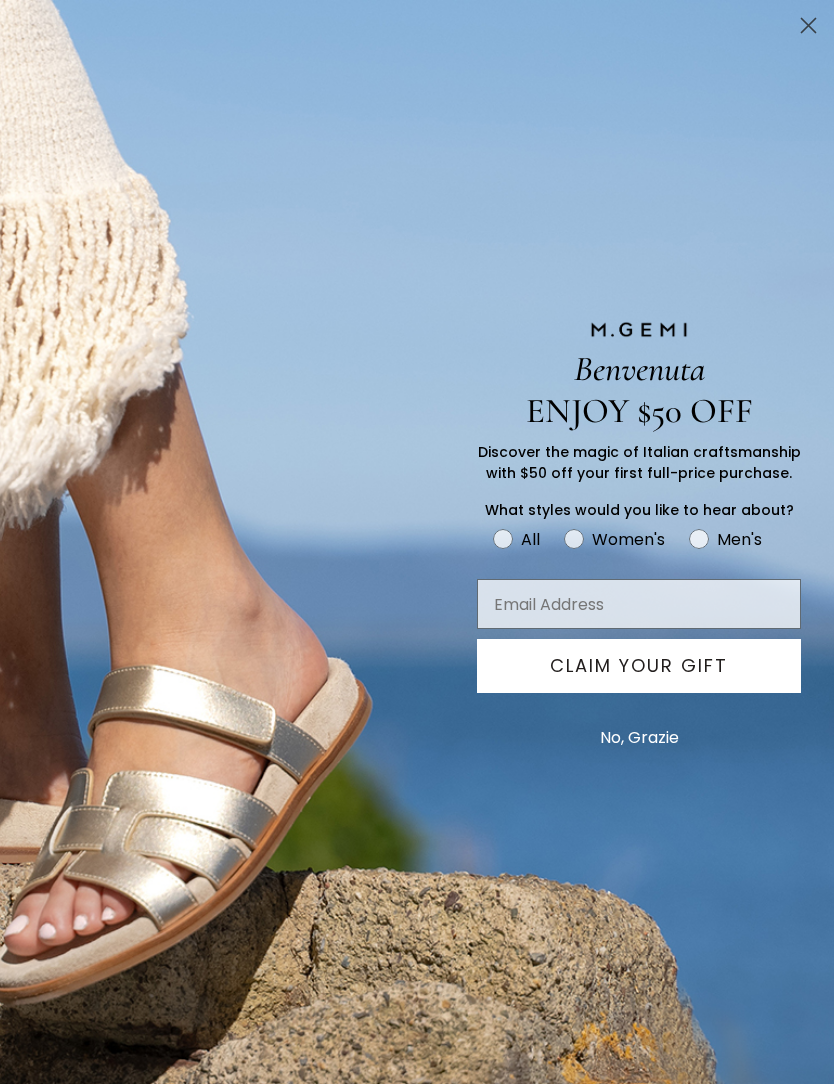 click 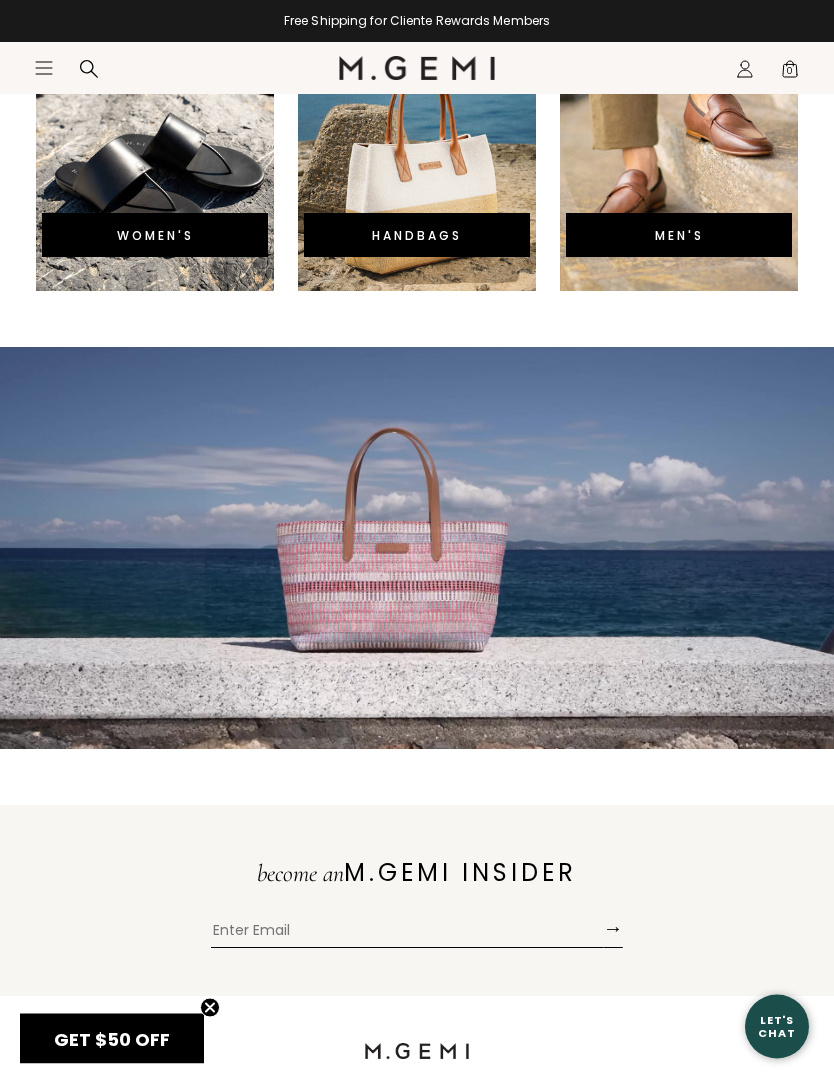 scroll, scrollTop: 4559, scrollLeft: 0, axis: vertical 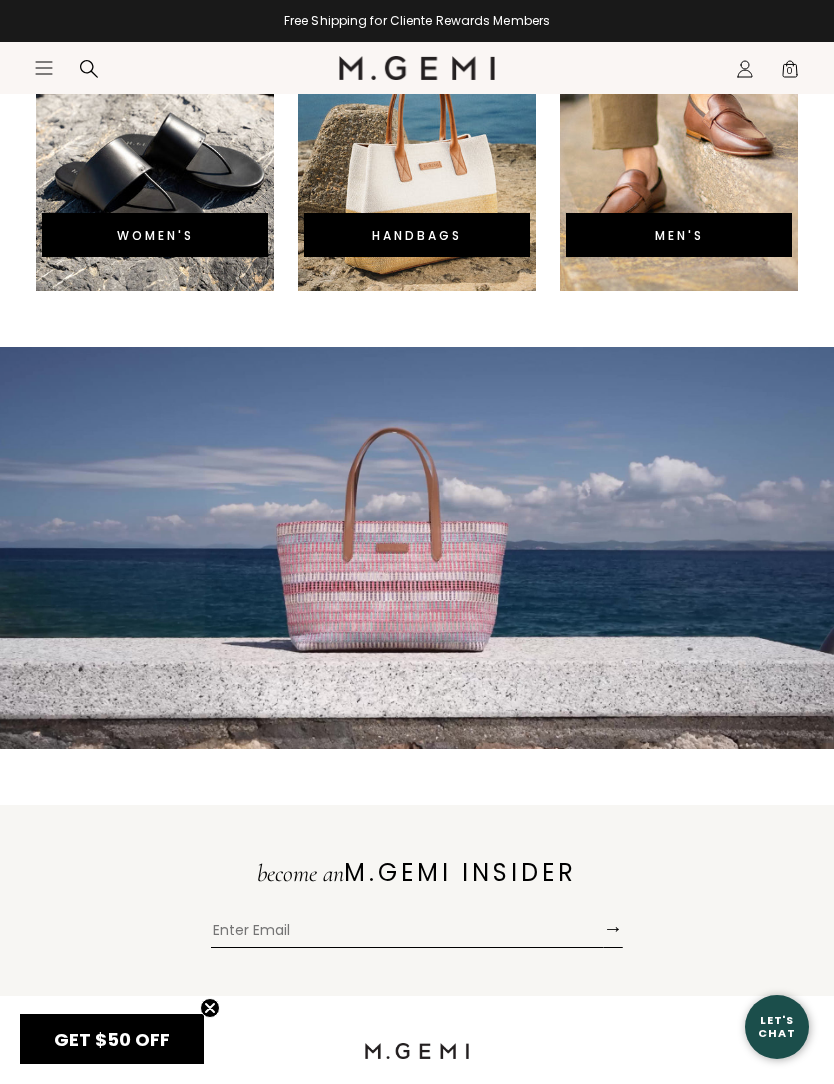 click on "Icons/20x20/hamburger@2x
Women
Shop All Shoes
New Arrivals
Bestsellers Essentials The Event Edit" at bounding box center (417, 68) 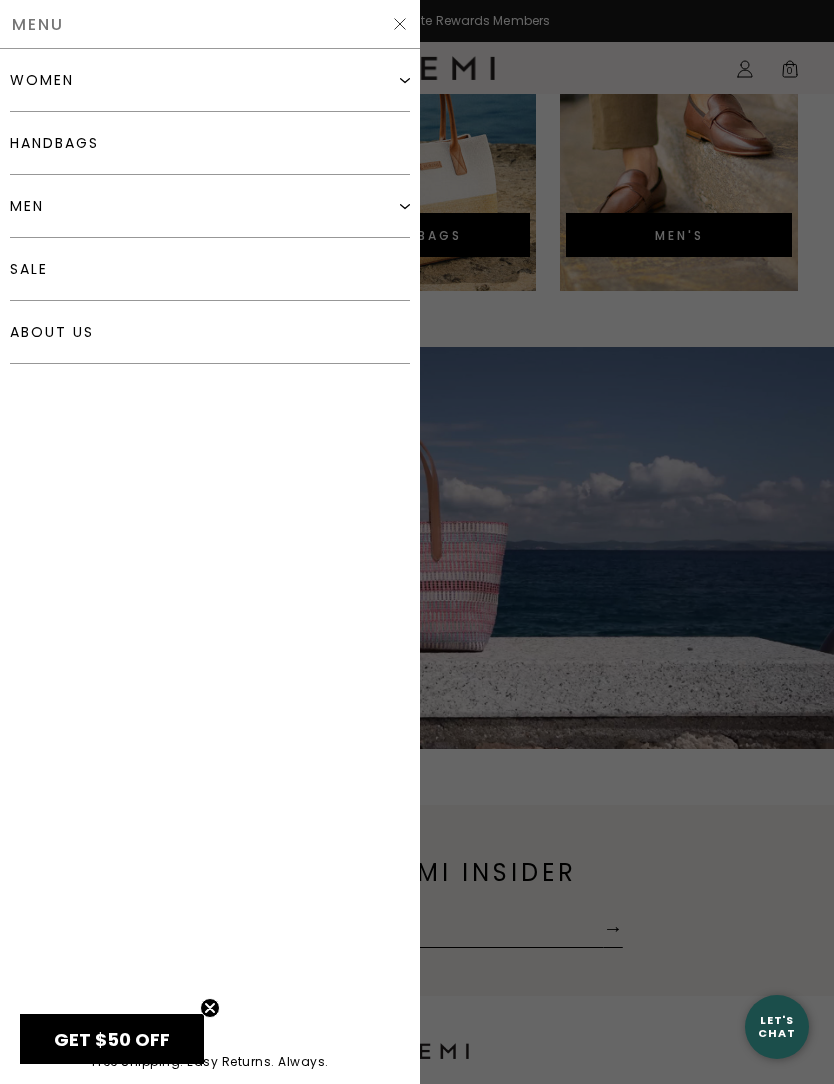 click on "women" at bounding box center (210, 80) 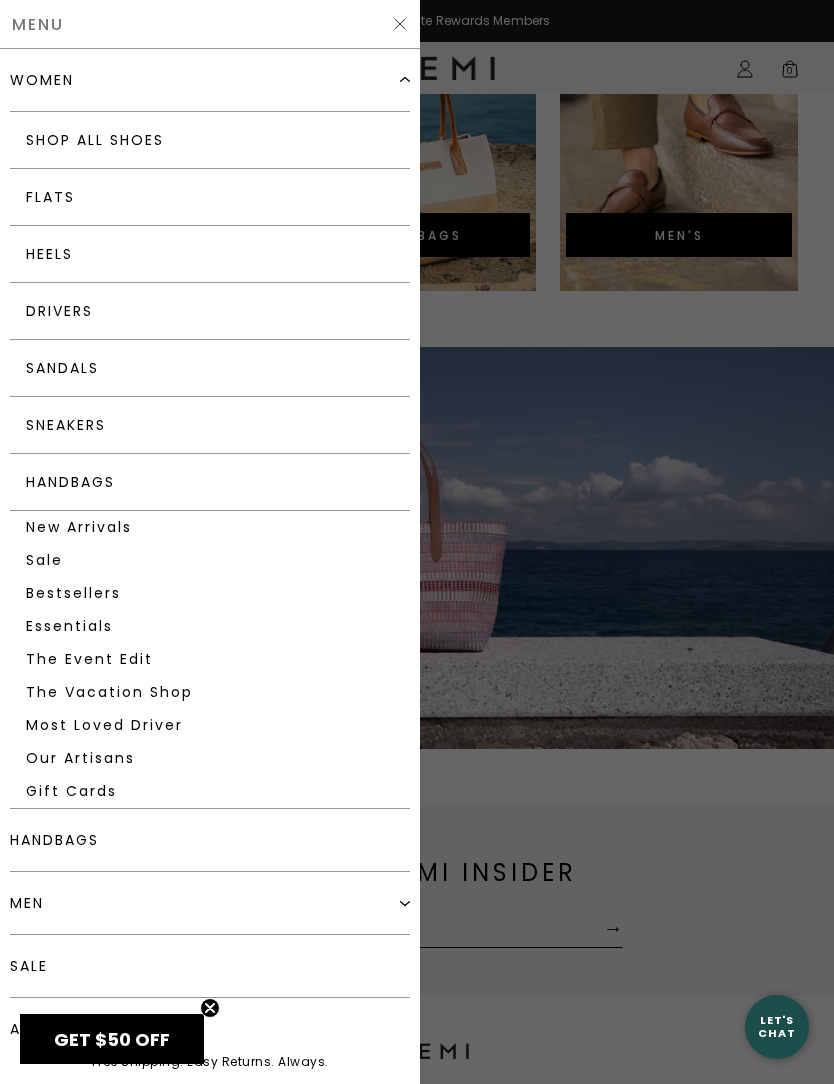 click on "Heels" at bounding box center (210, 254) 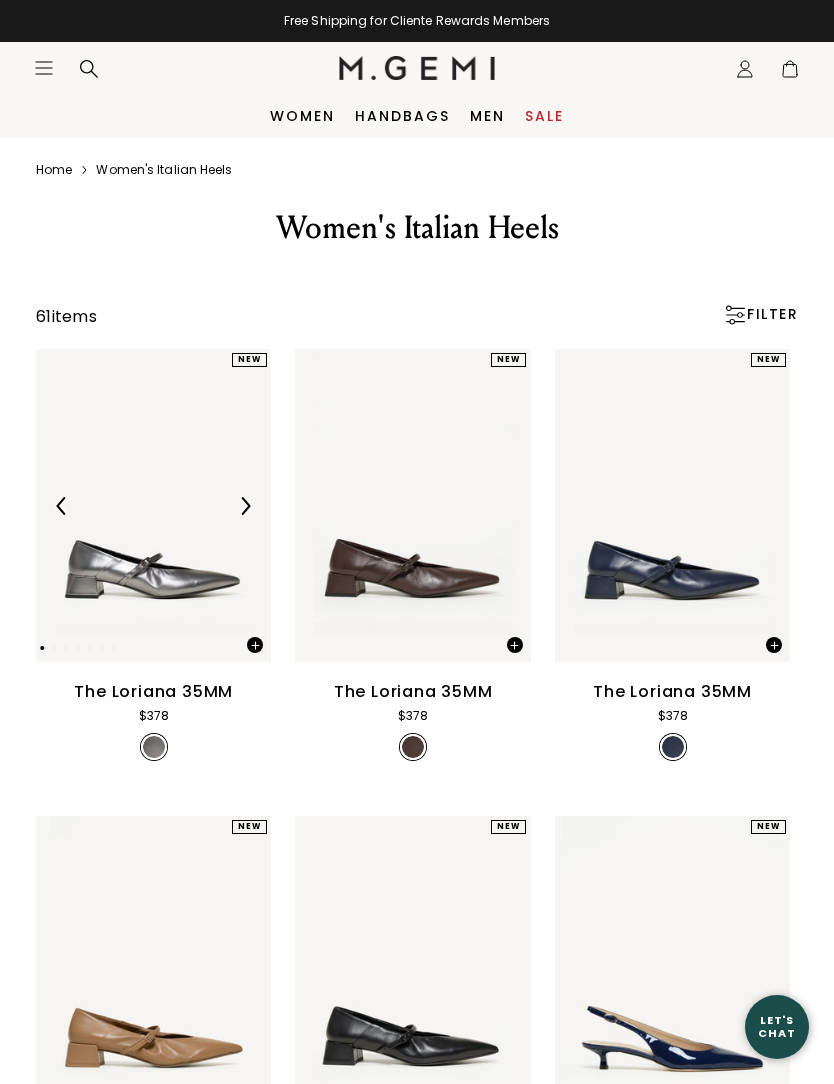 scroll, scrollTop: 0, scrollLeft: 0, axis: both 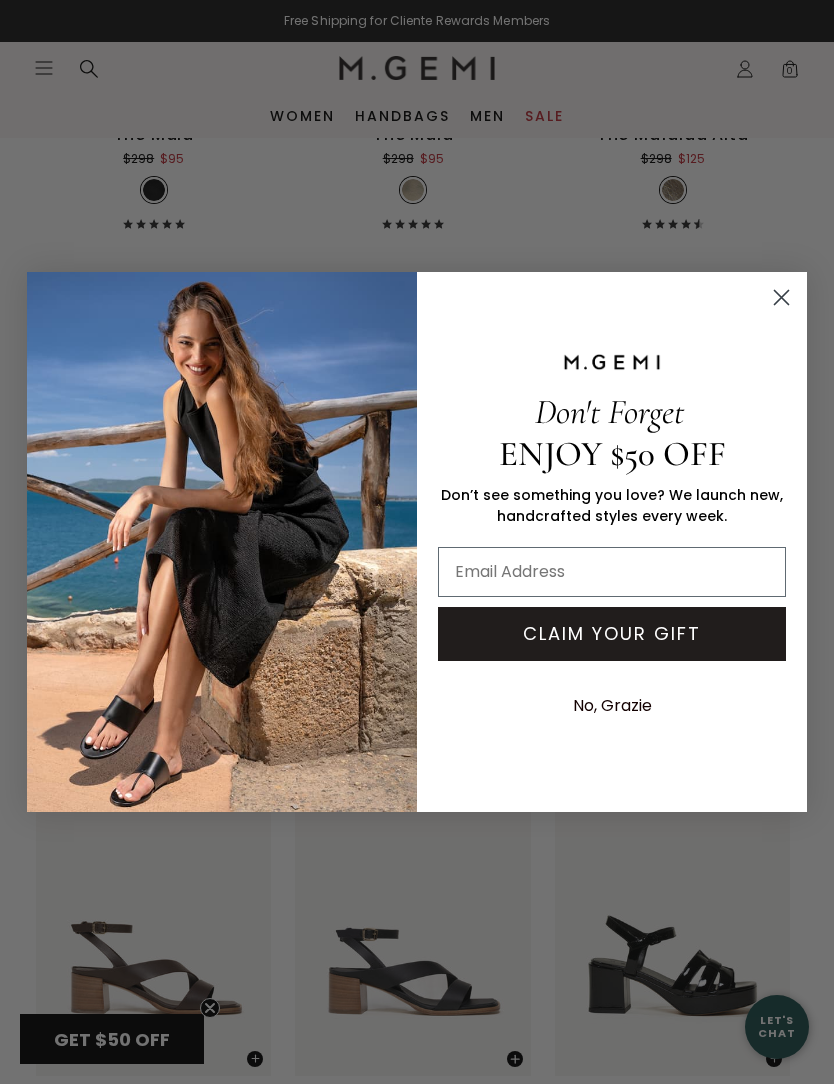click 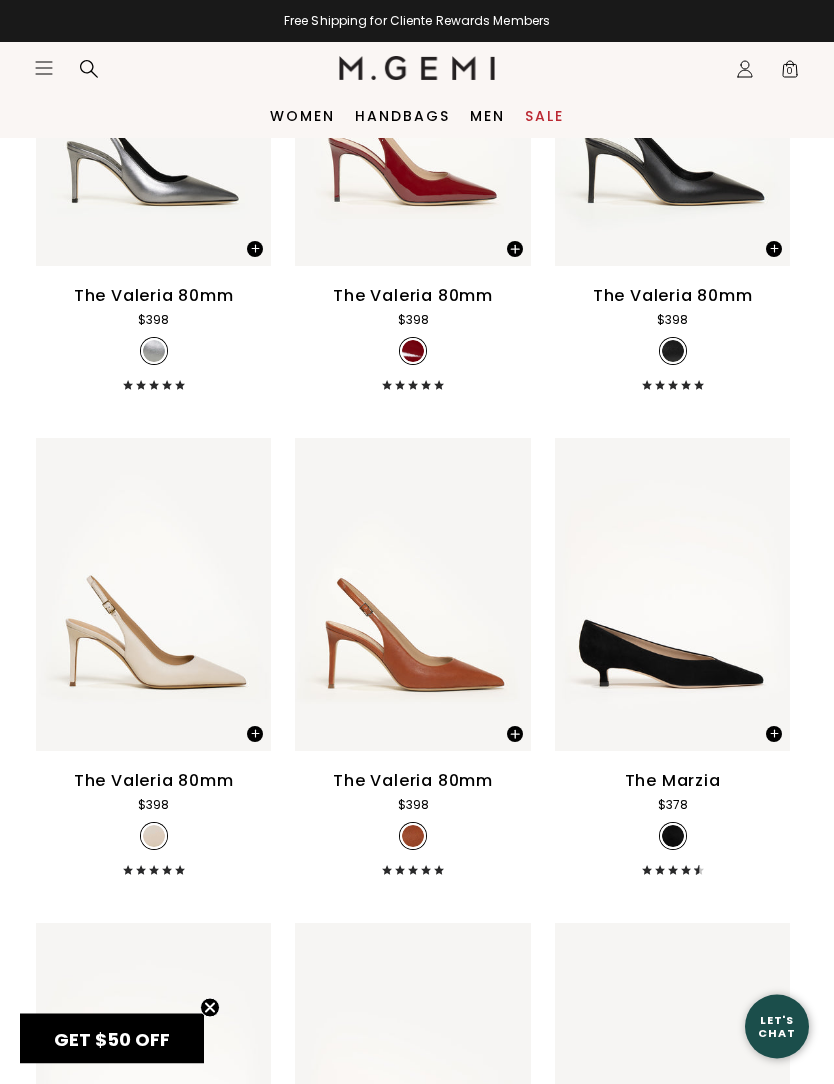 scroll, scrollTop: 2805, scrollLeft: 0, axis: vertical 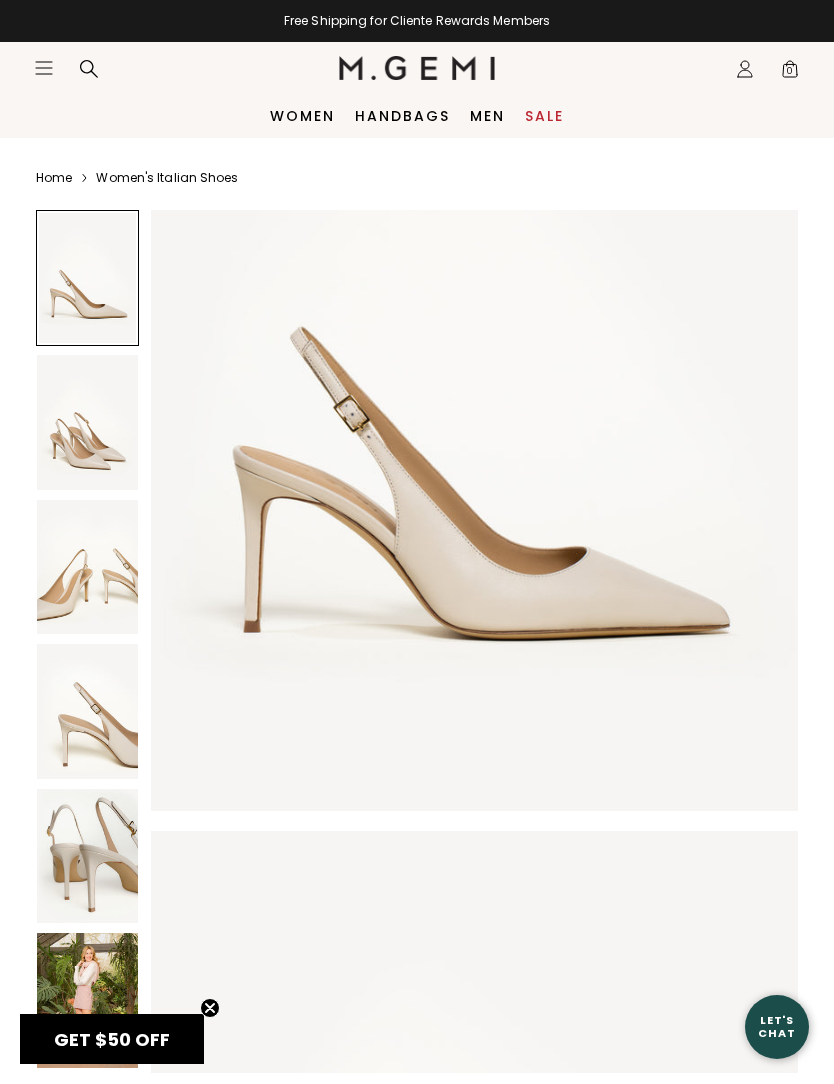 click at bounding box center (87, 422) 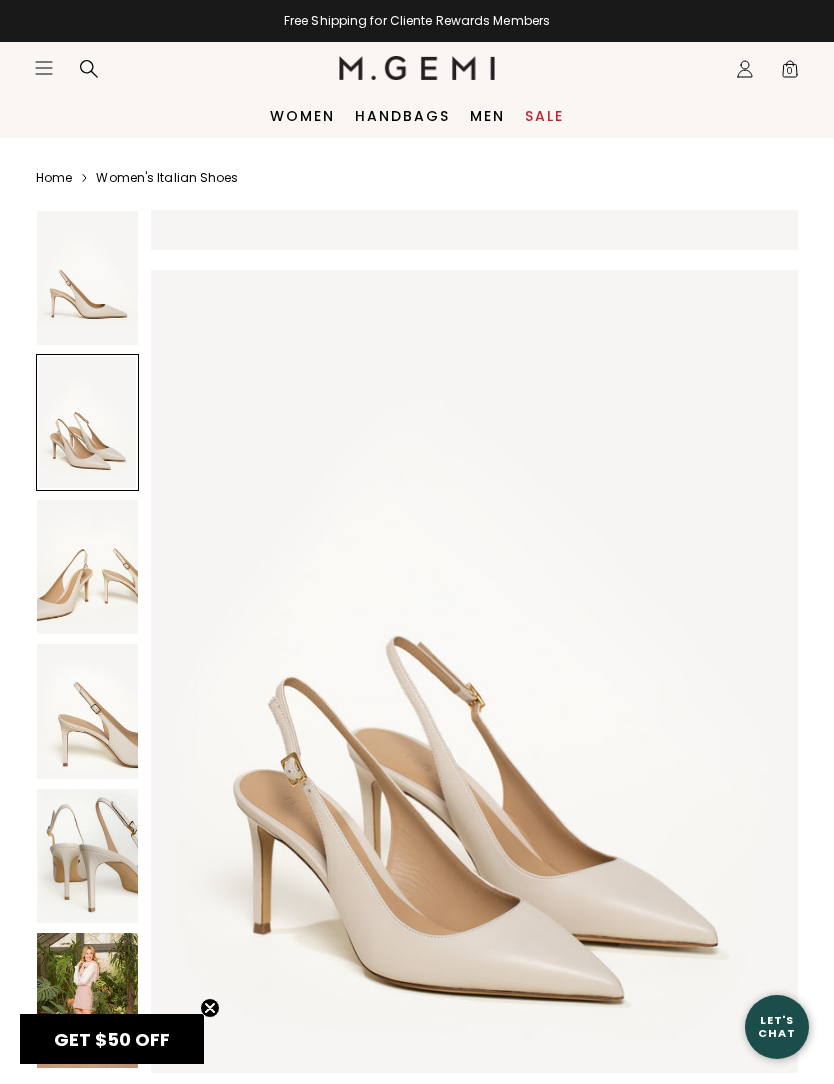 scroll, scrollTop: 883, scrollLeft: 0, axis: vertical 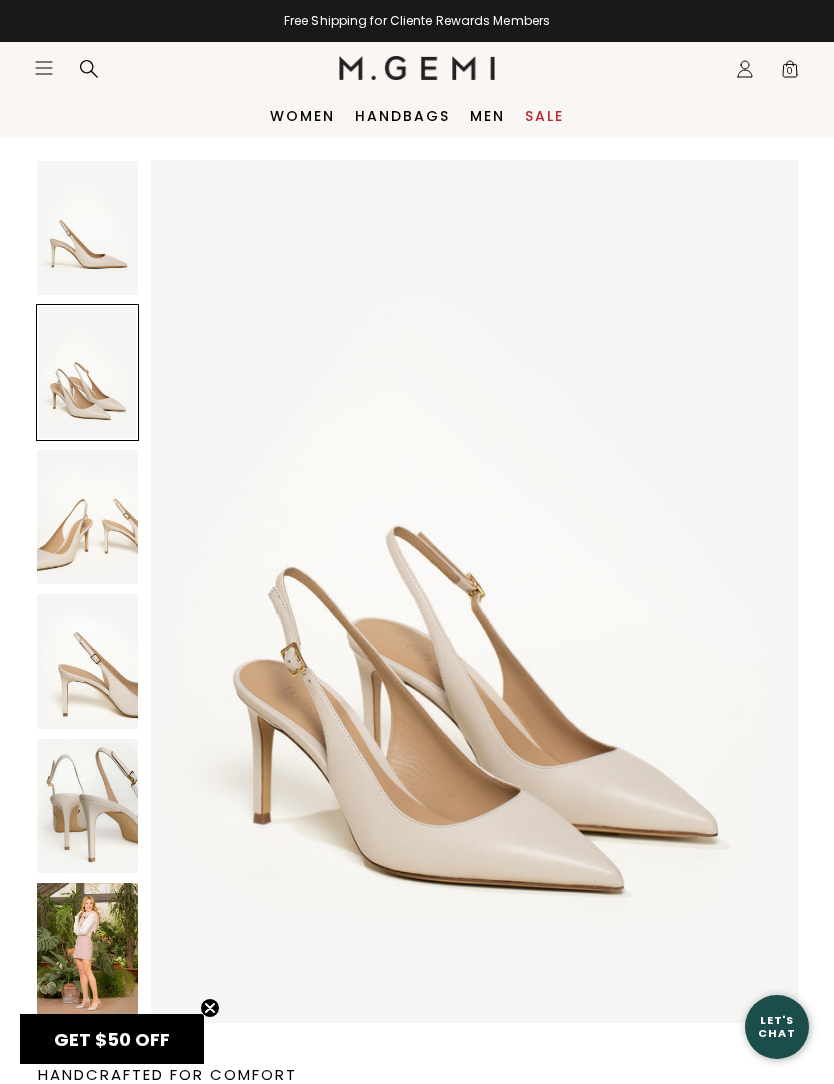 click at bounding box center (87, 517) 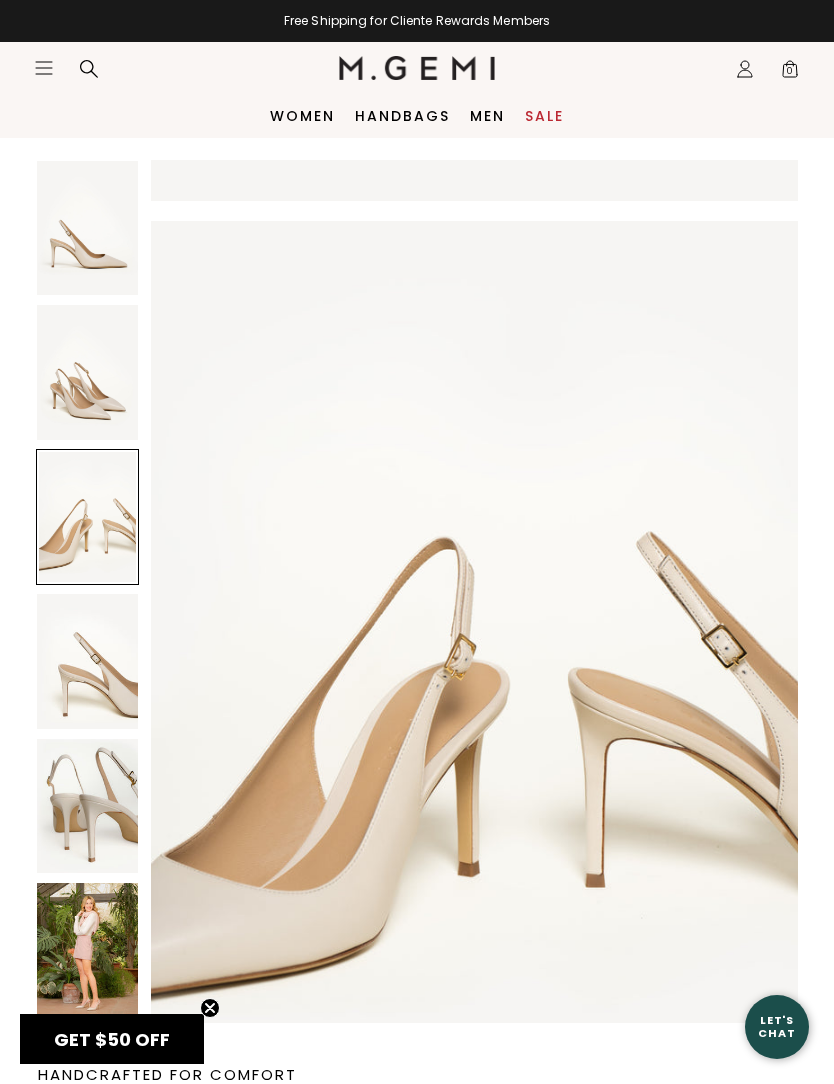 scroll, scrollTop: 1766, scrollLeft: 0, axis: vertical 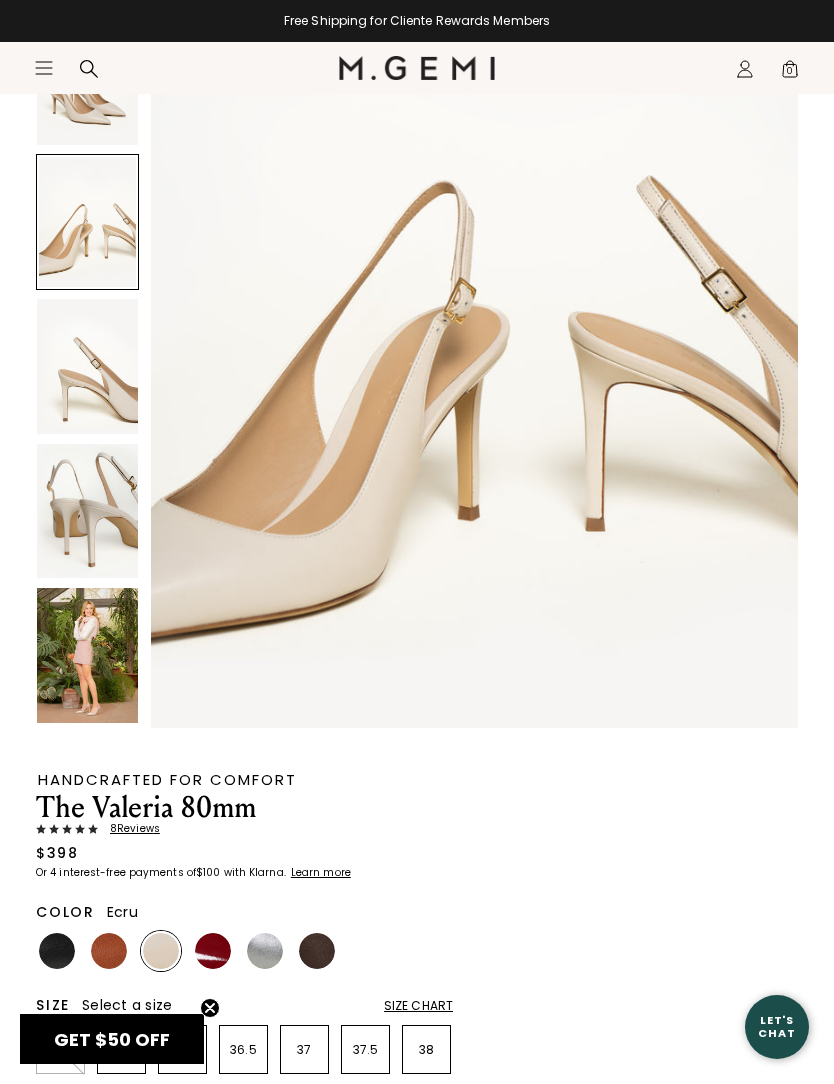 click at bounding box center (87, 366) 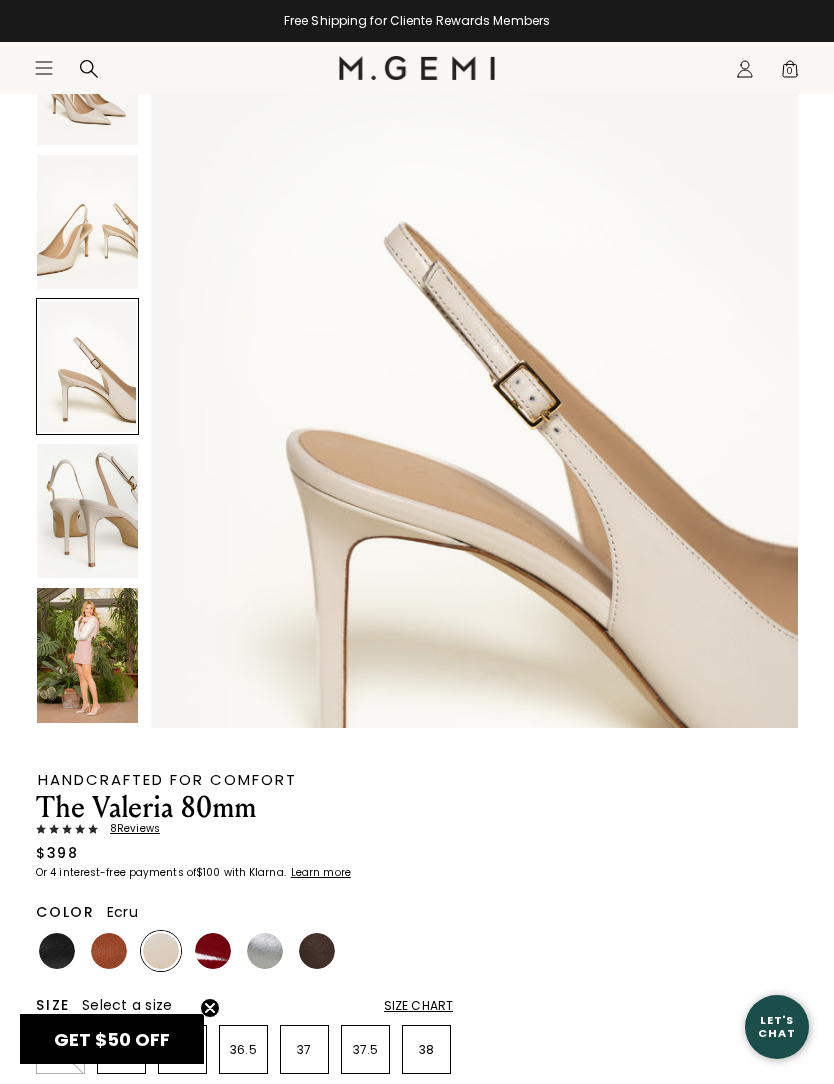 scroll, scrollTop: 2649, scrollLeft: 0, axis: vertical 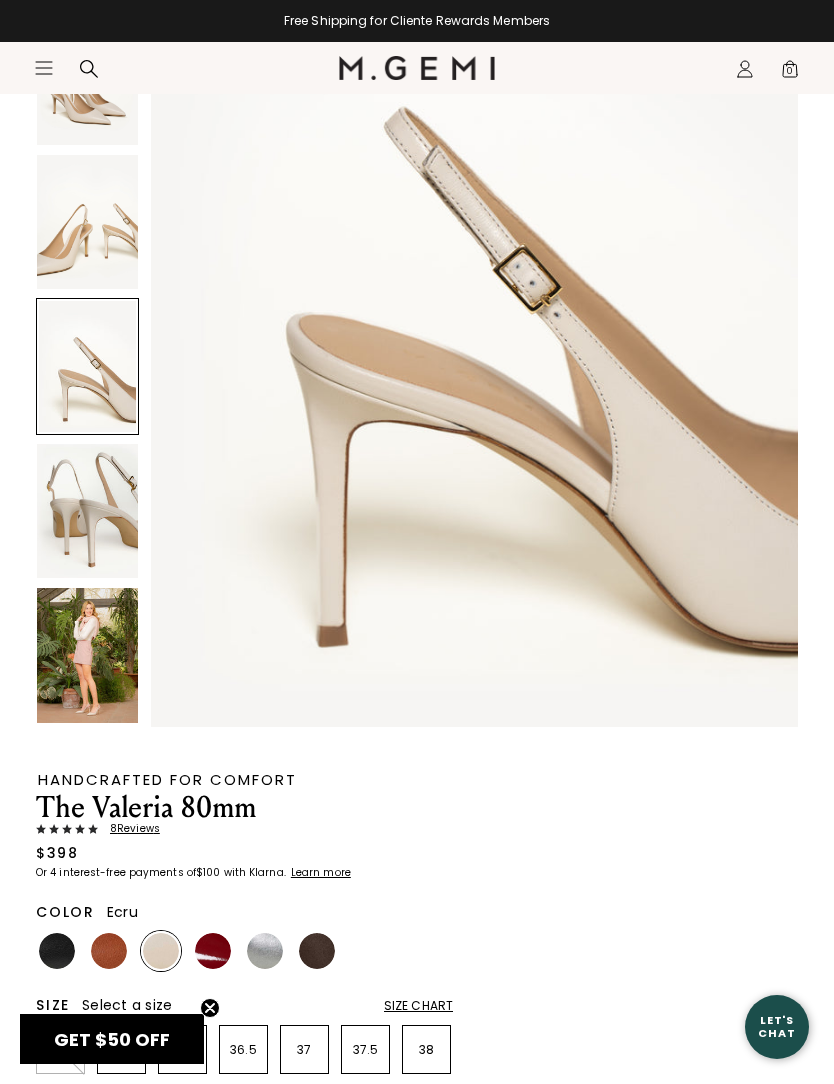 click at bounding box center (87, 511) 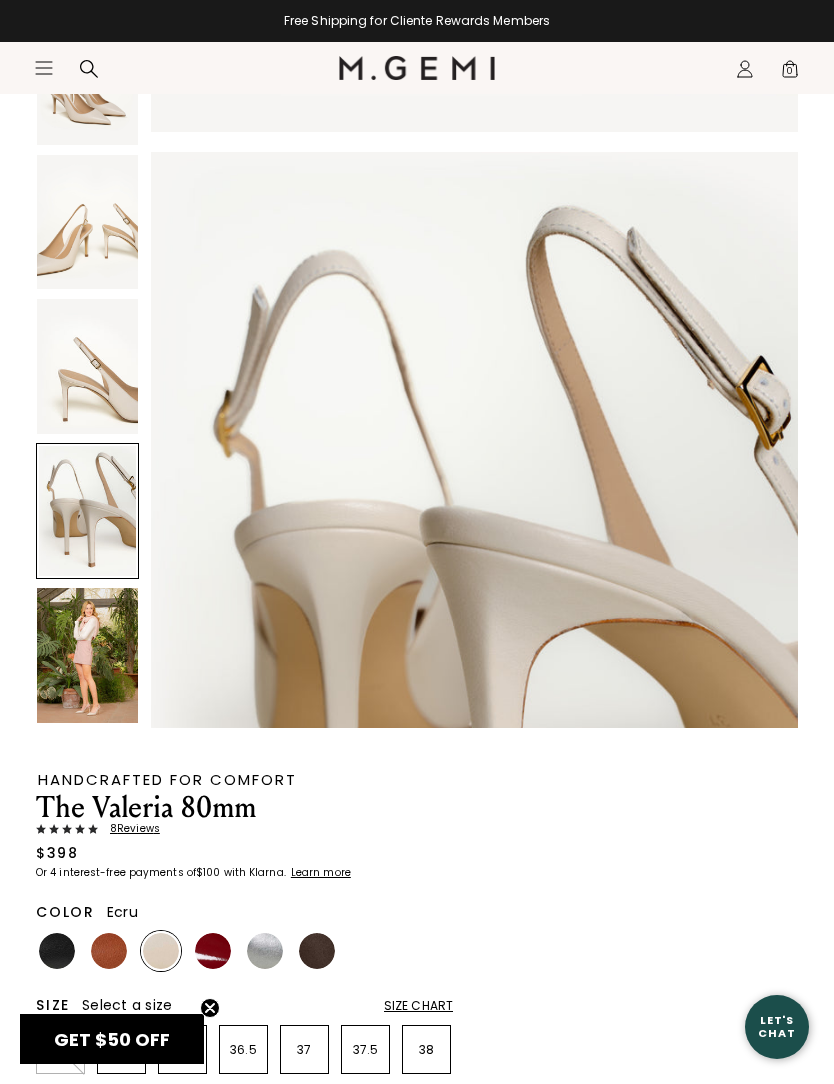 scroll, scrollTop: 3532, scrollLeft: 0, axis: vertical 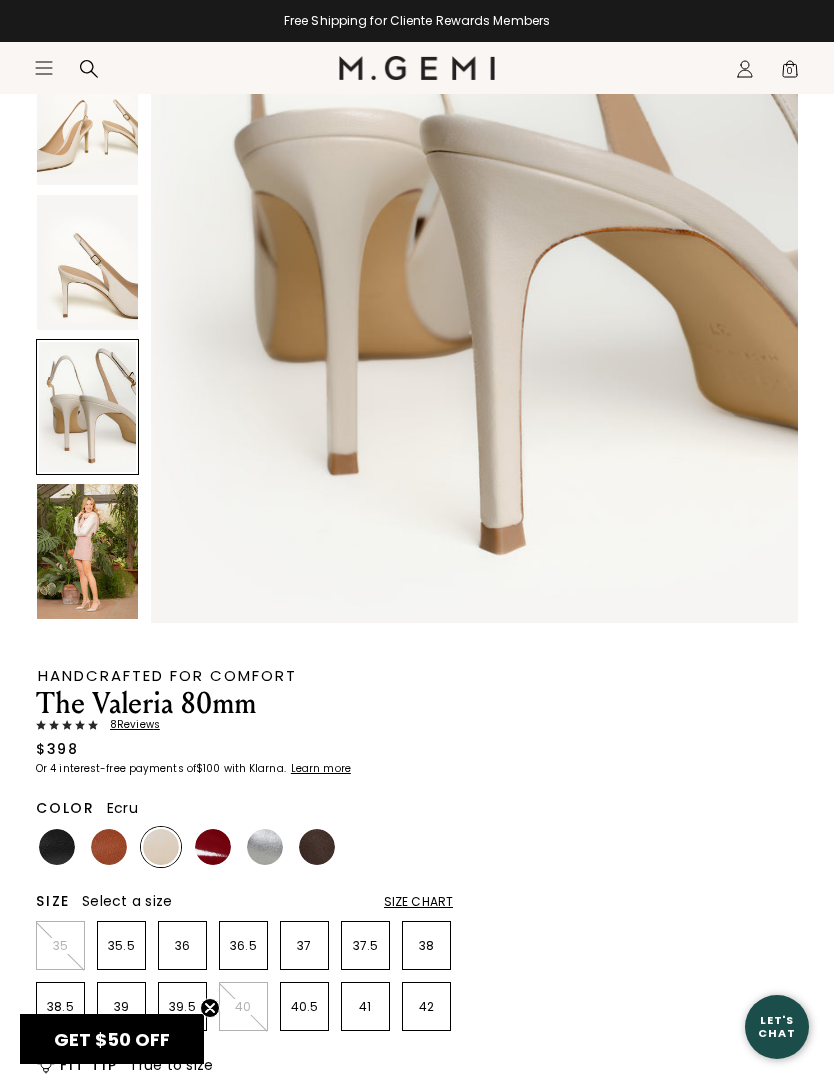 click at bounding box center (87, 551) 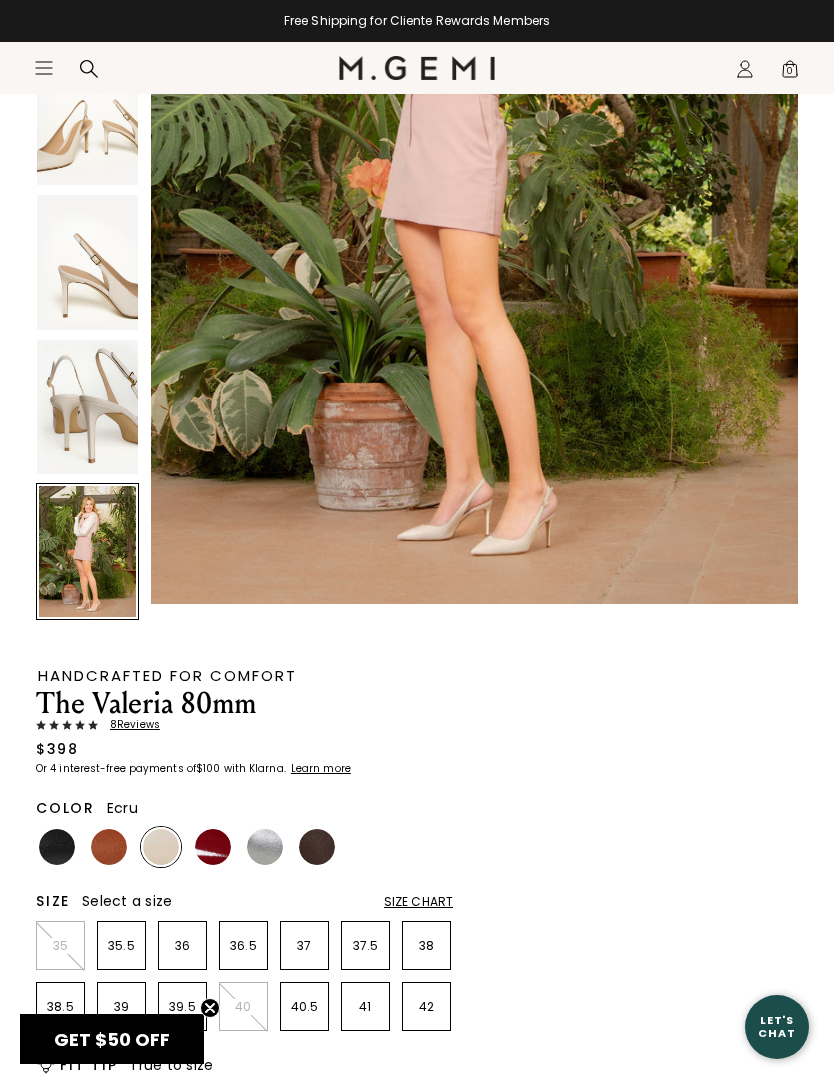scroll, scrollTop: 4434, scrollLeft: 0, axis: vertical 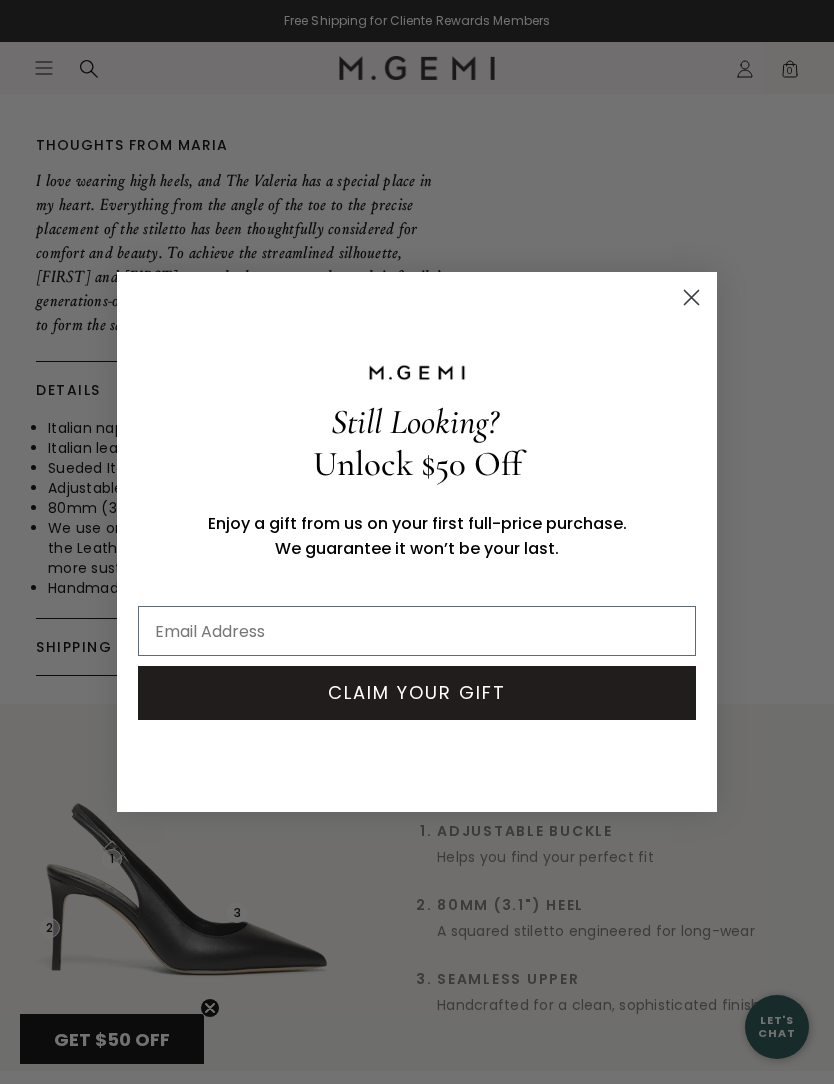 click 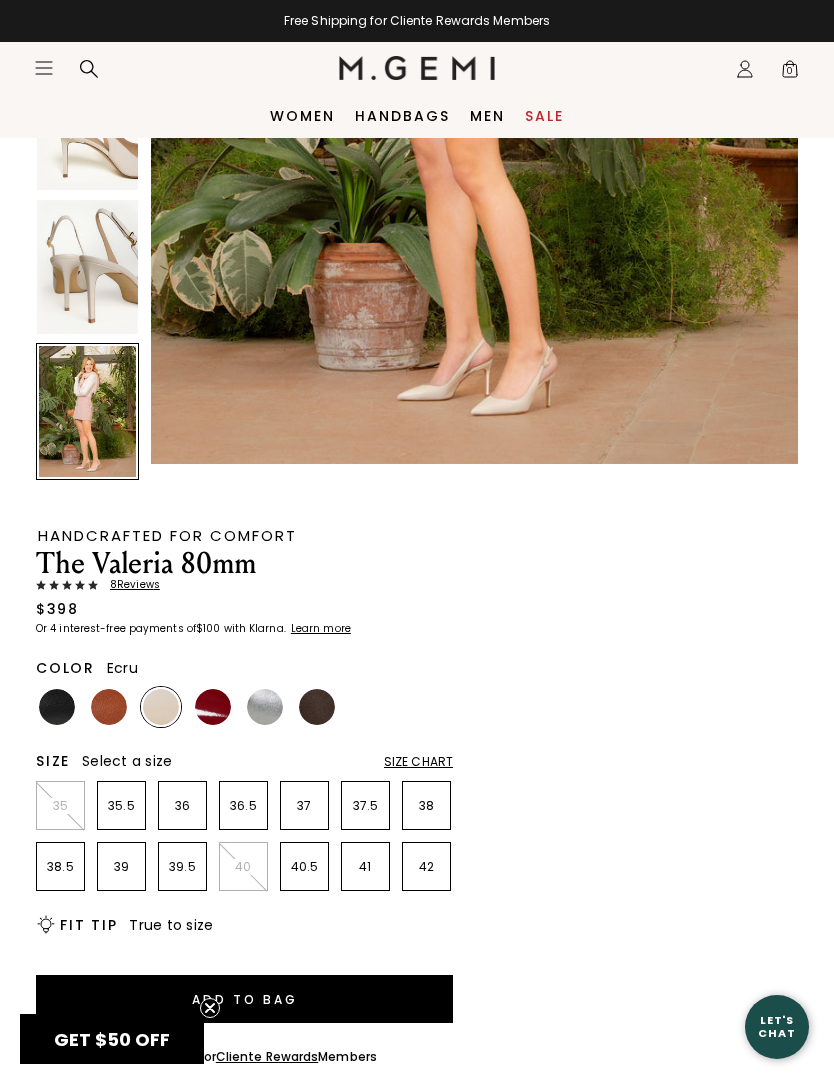 scroll, scrollTop: 427, scrollLeft: 0, axis: vertical 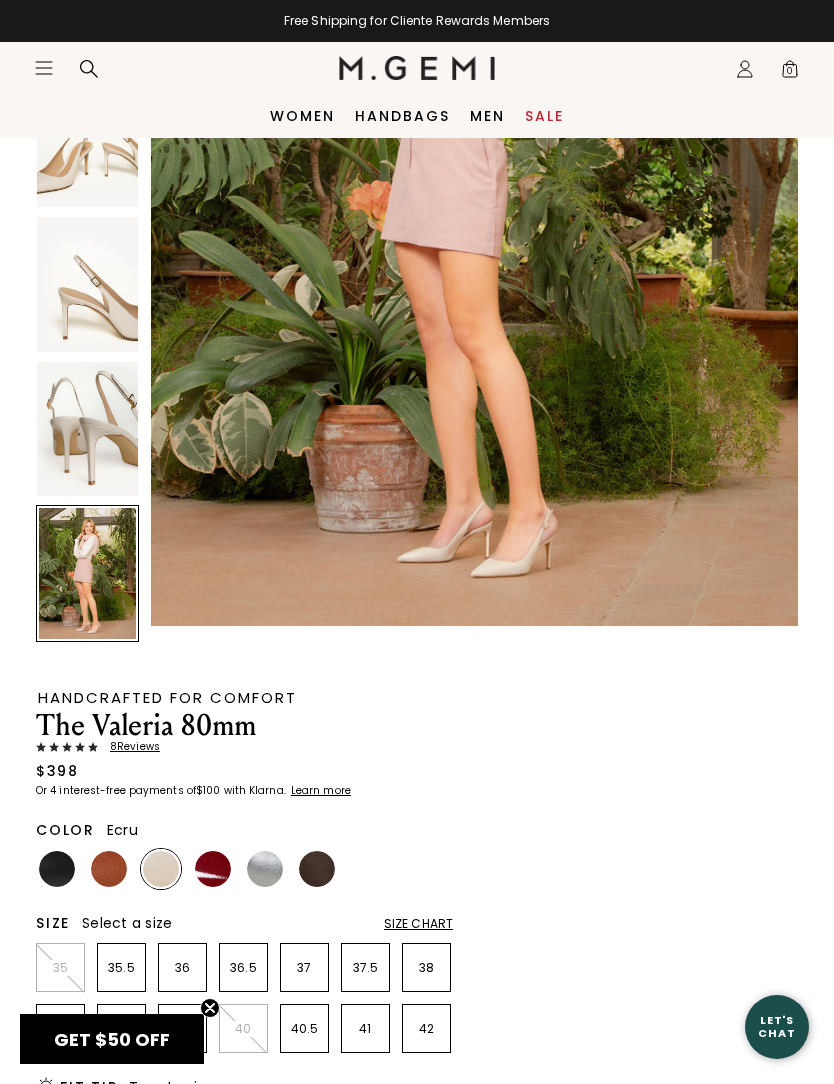 click at bounding box center [87, 284] 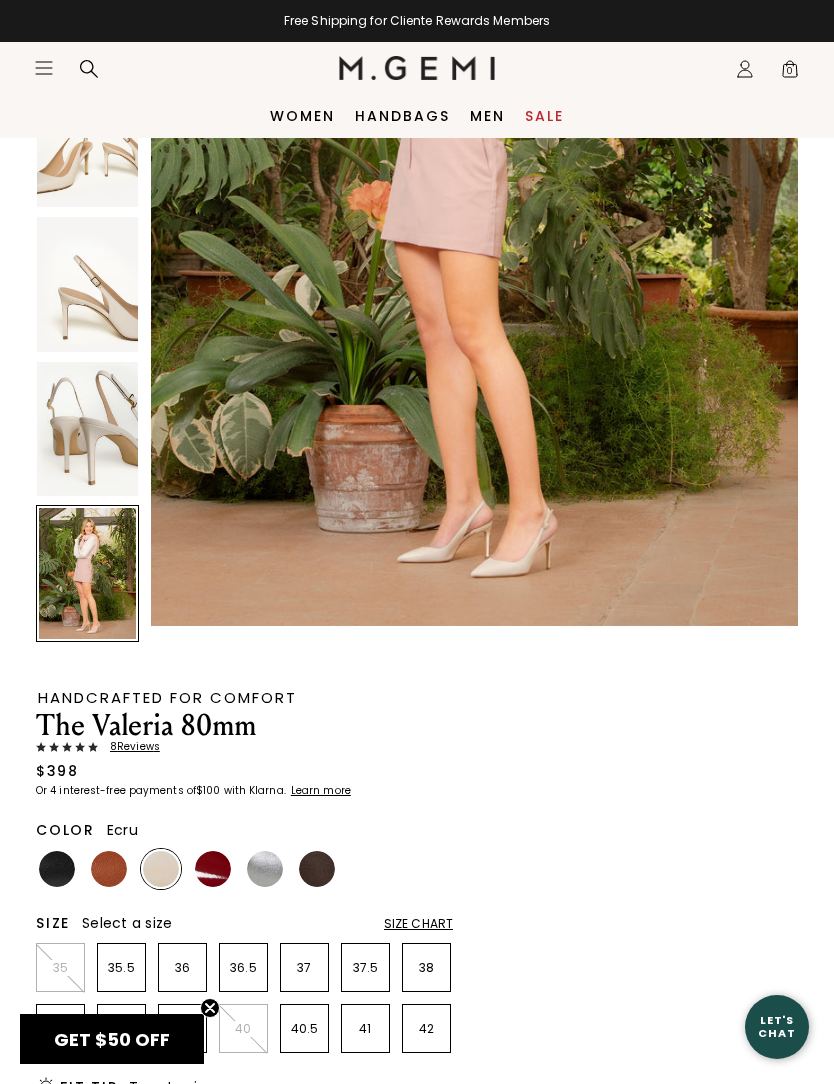 scroll, scrollTop: 4434, scrollLeft: 0, axis: vertical 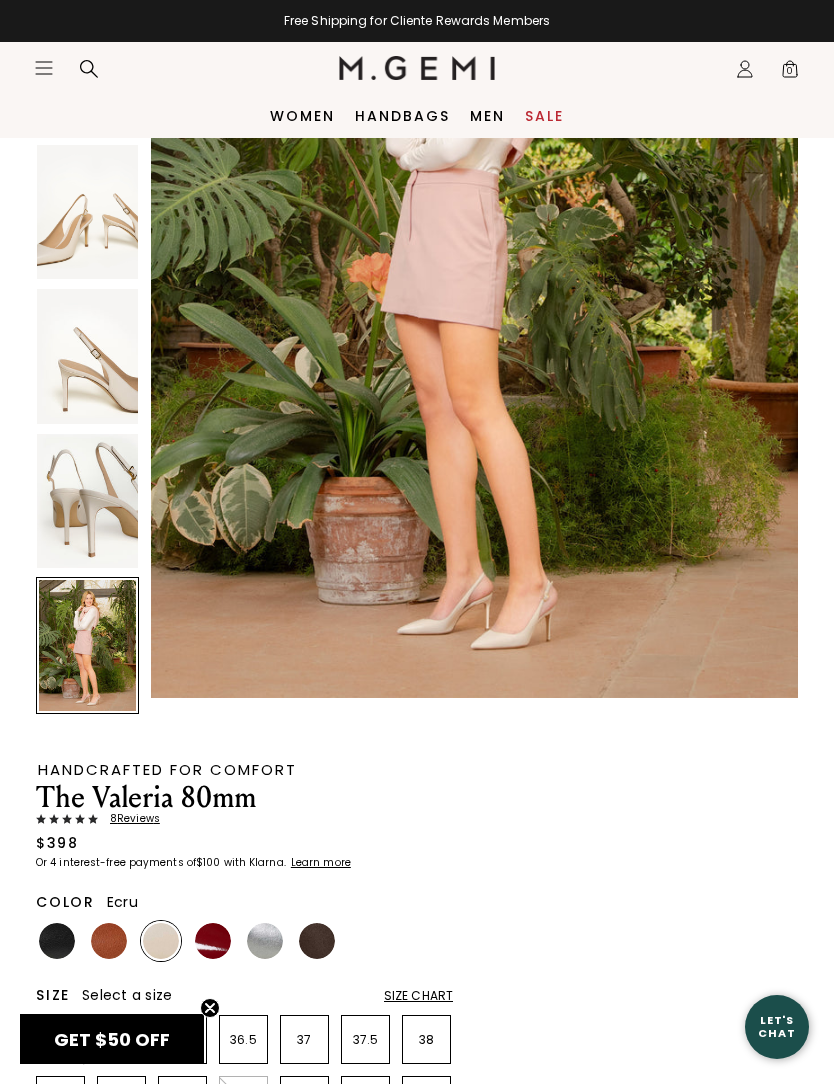 click on "Icons/20x20/hamburger@2x
Women
Shop All Shoes
New Arrivals
Bestsellers Essentials The Event Edit" at bounding box center [417, 68] 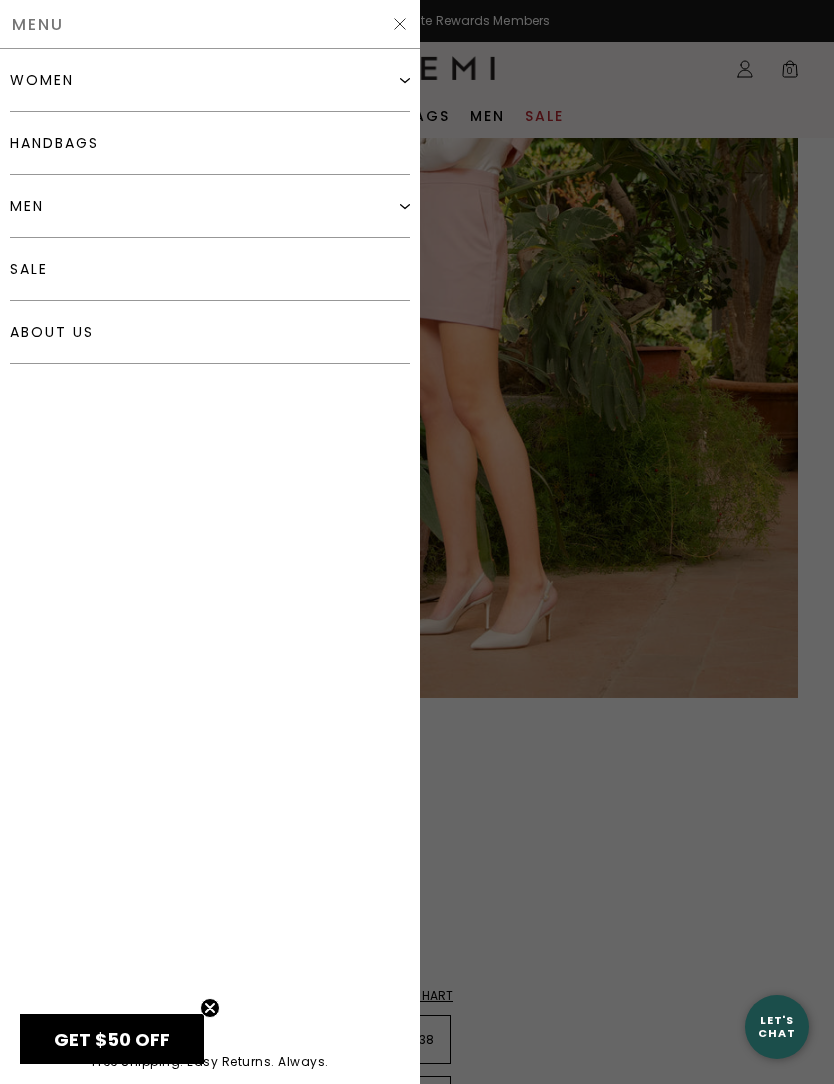 click on "men" at bounding box center (210, 206) 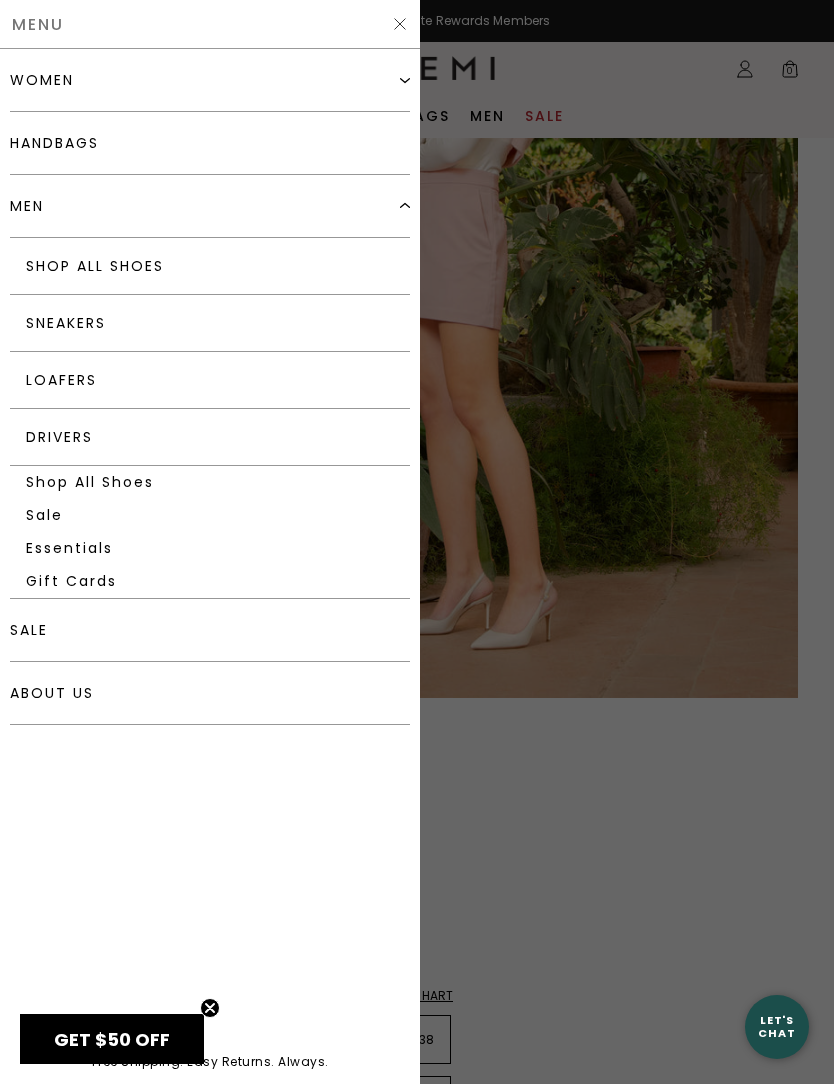 click on "Loafers" at bounding box center [210, 380] 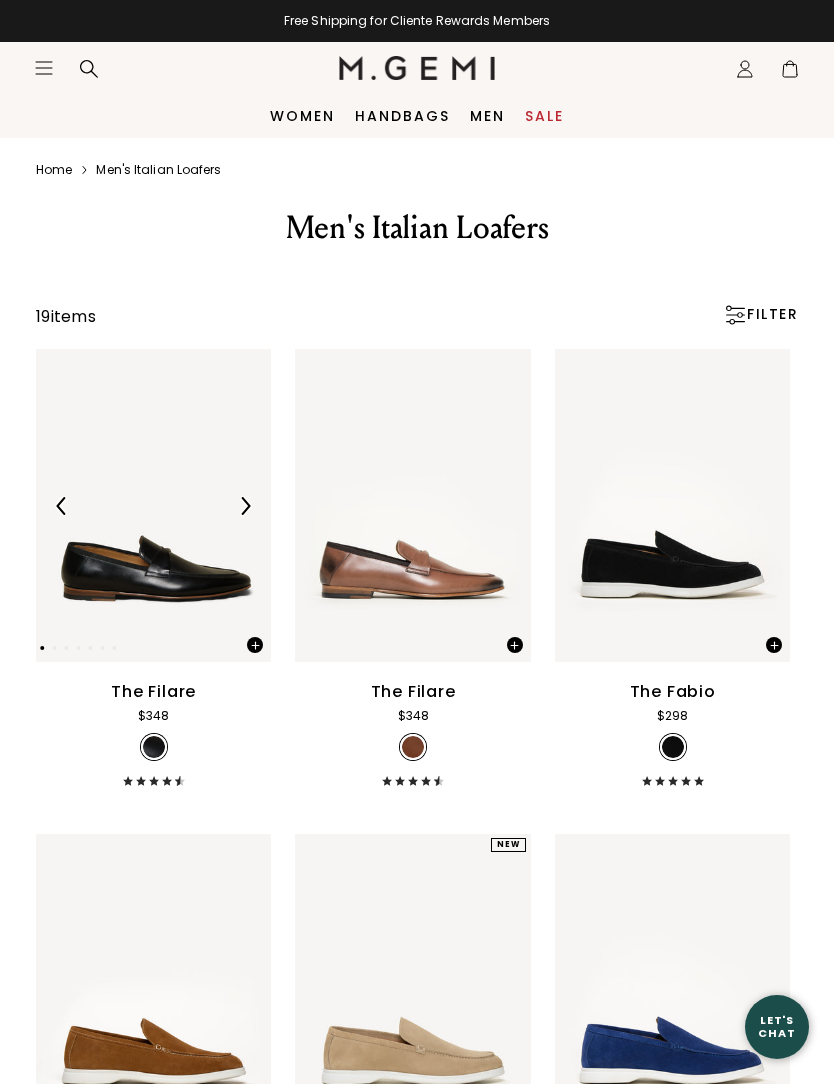 scroll, scrollTop: 0, scrollLeft: 0, axis: both 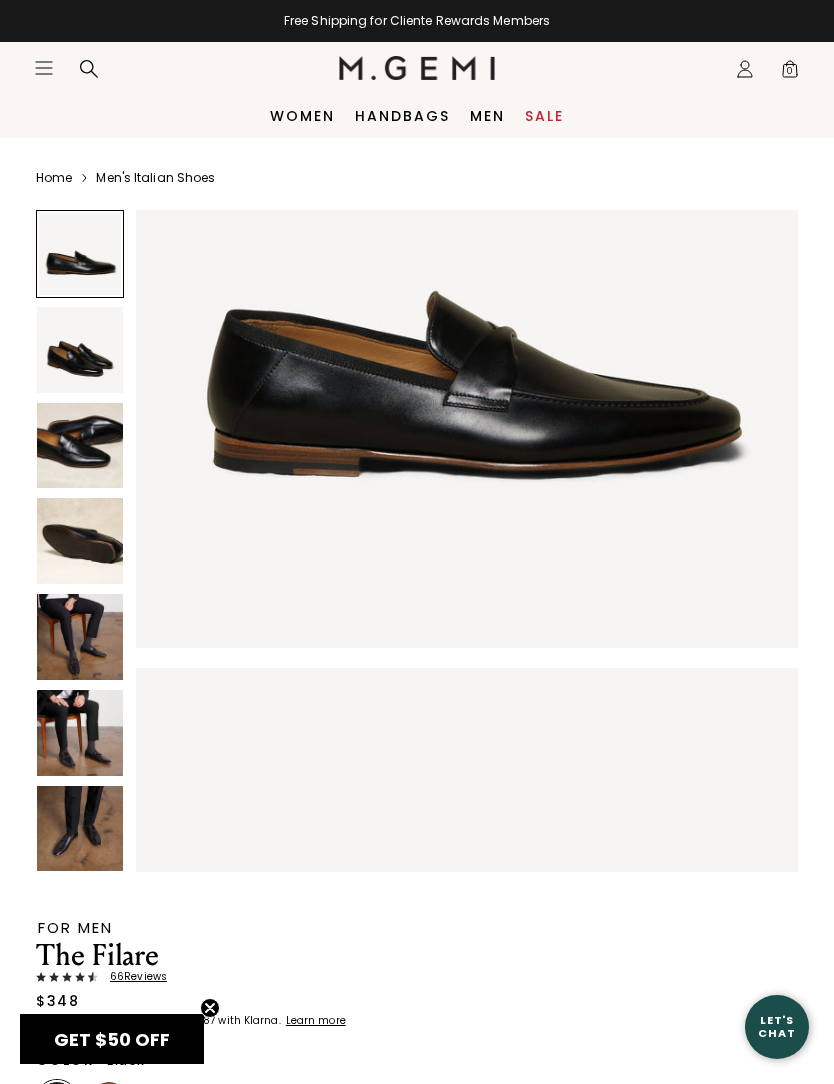 click at bounding box center [80, 637] 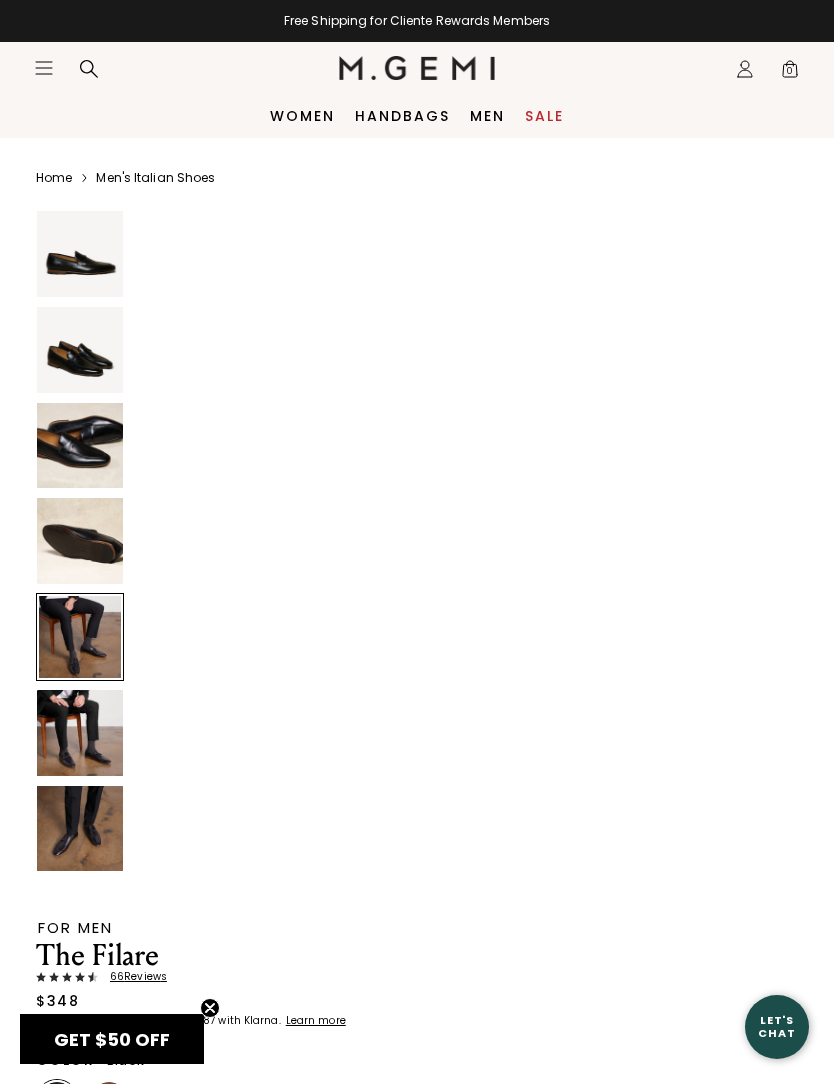 scroll, scrollTop: 2729, scrollLeft: 0, axis: vertical 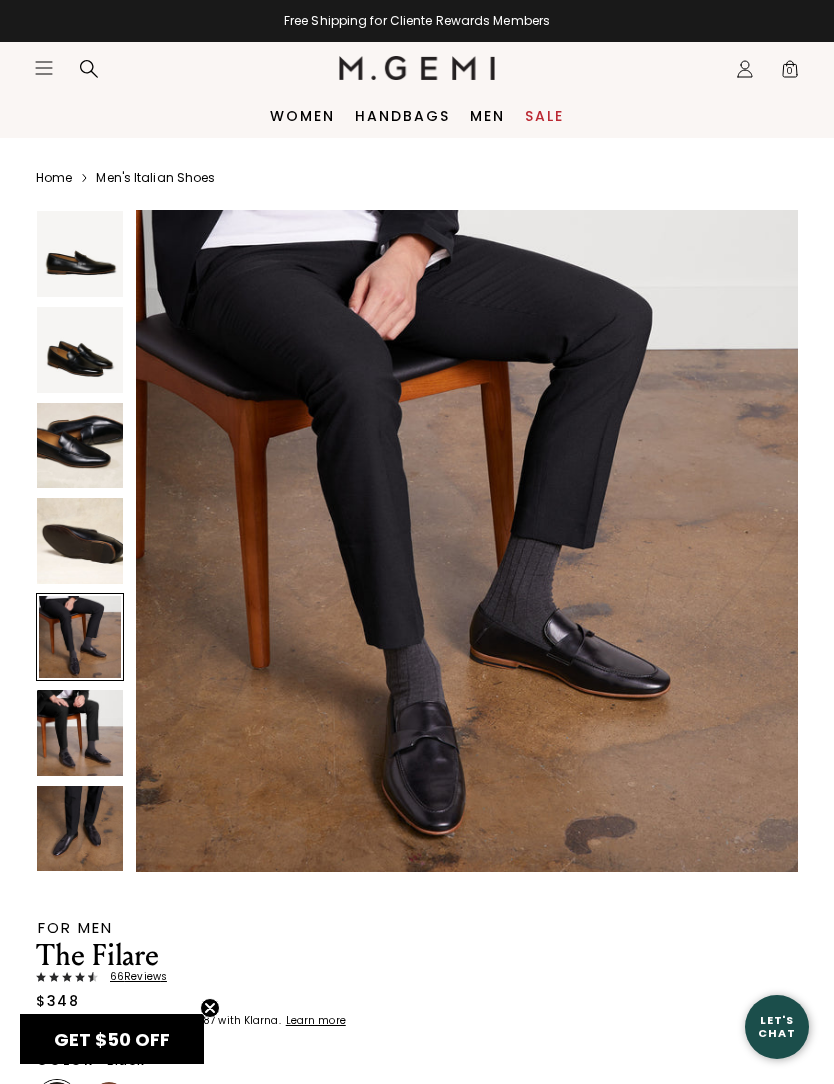 click at bounding box center [80, 733] 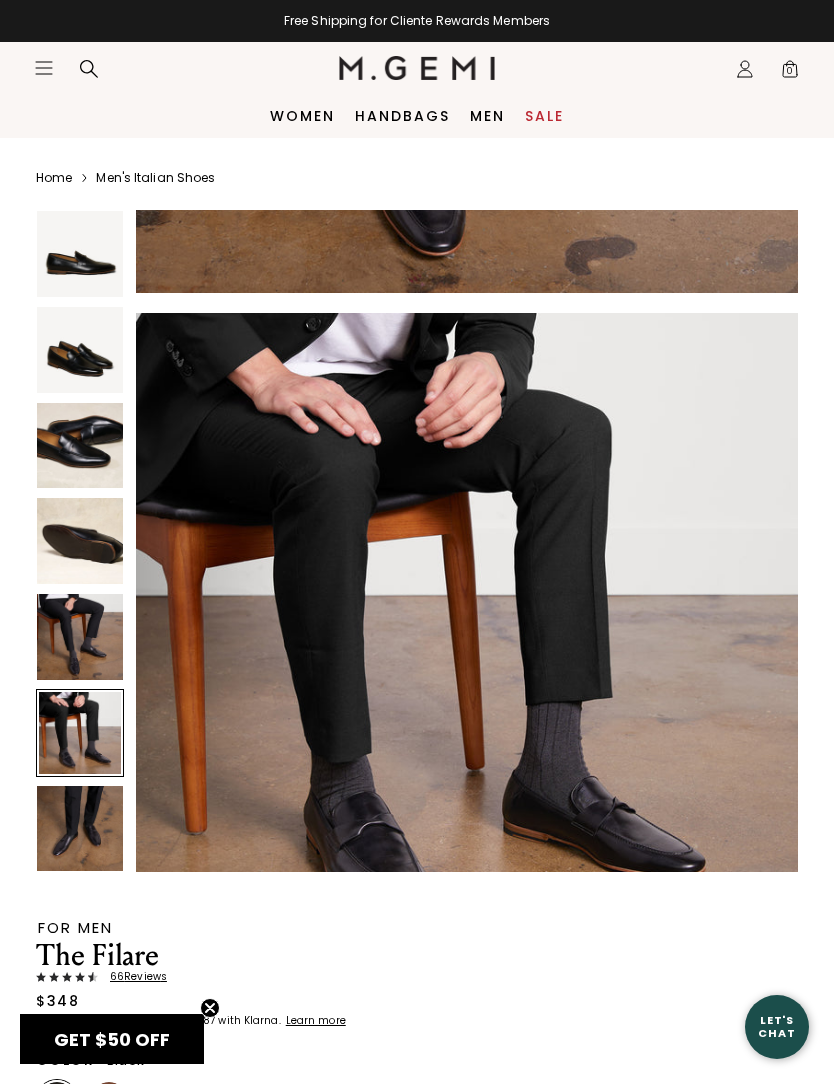 scroll, scrollTop: 3411, scrollLeft: 0, axis: vertical 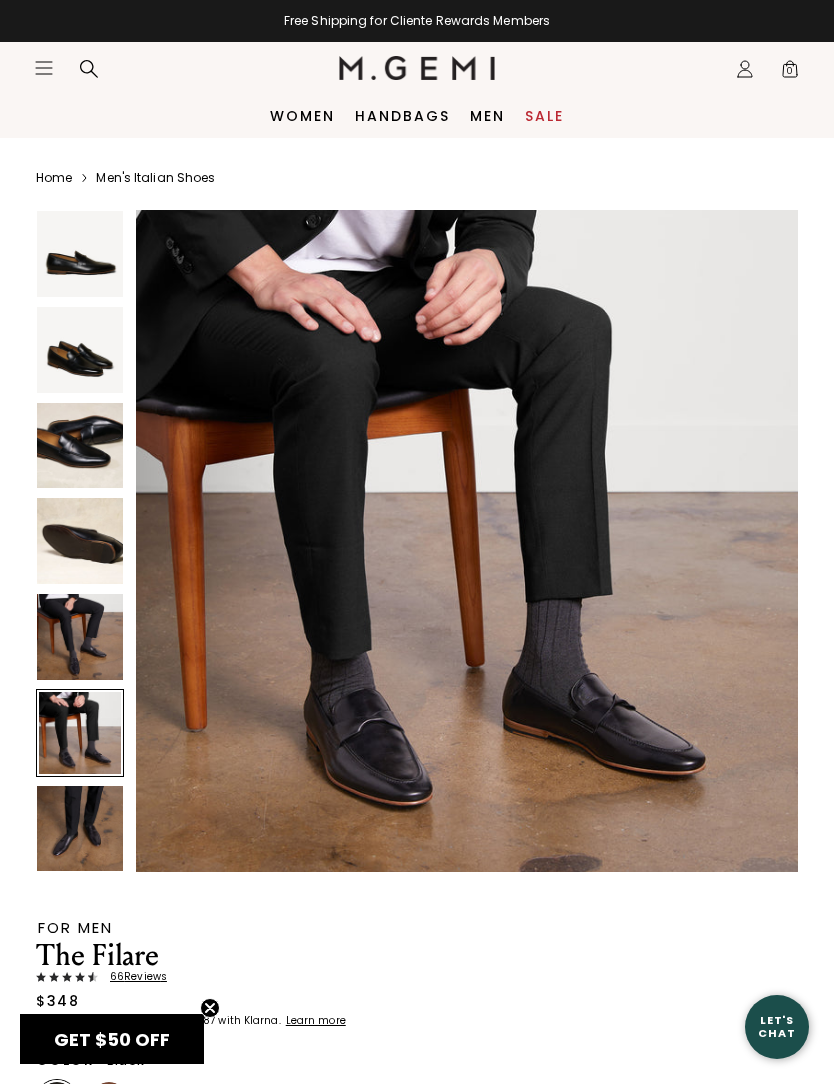 click at bounding box center [80, 829] 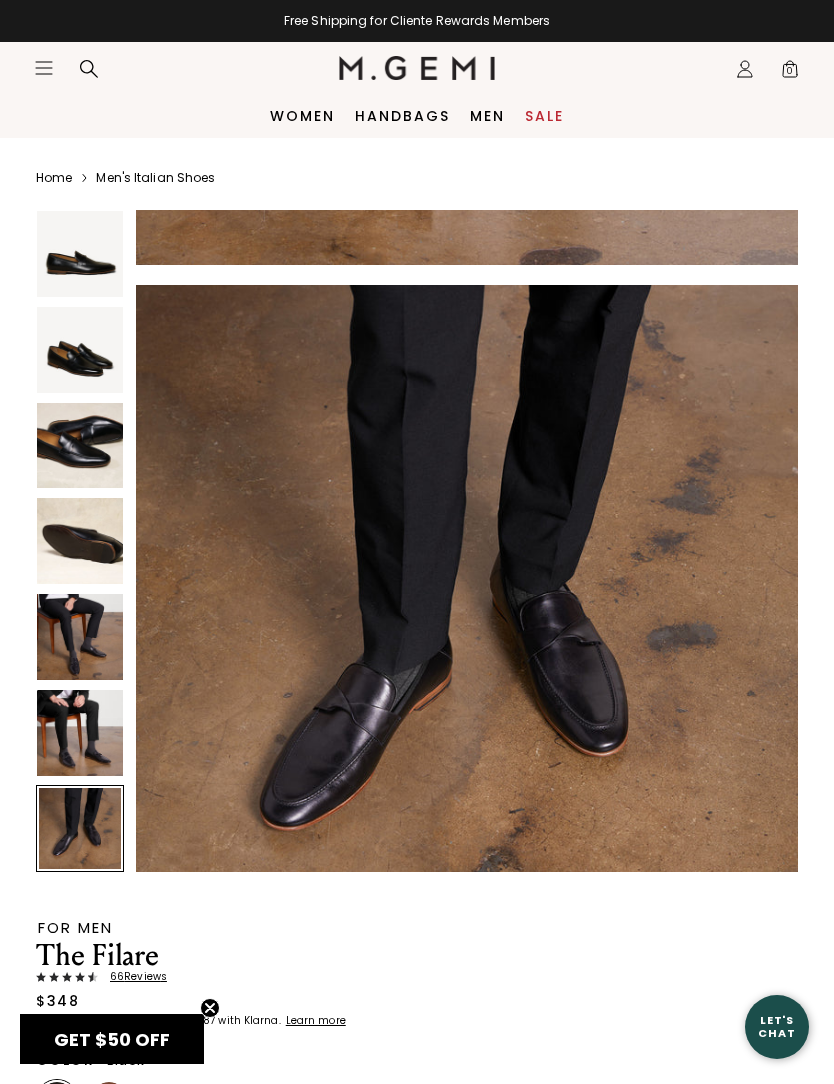 scroll, scrollTop: 4094, scrollLeft: 0, axis: vertical 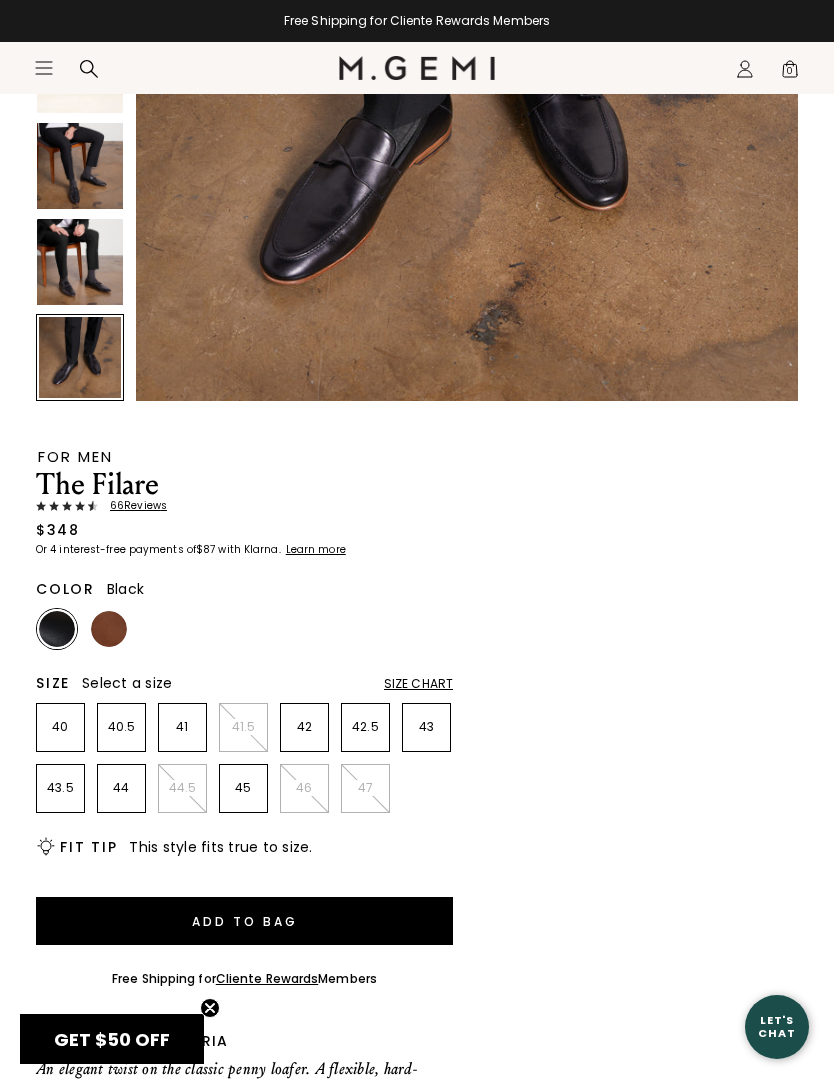 click on "Size Chart" at bounding box center (418, 684) 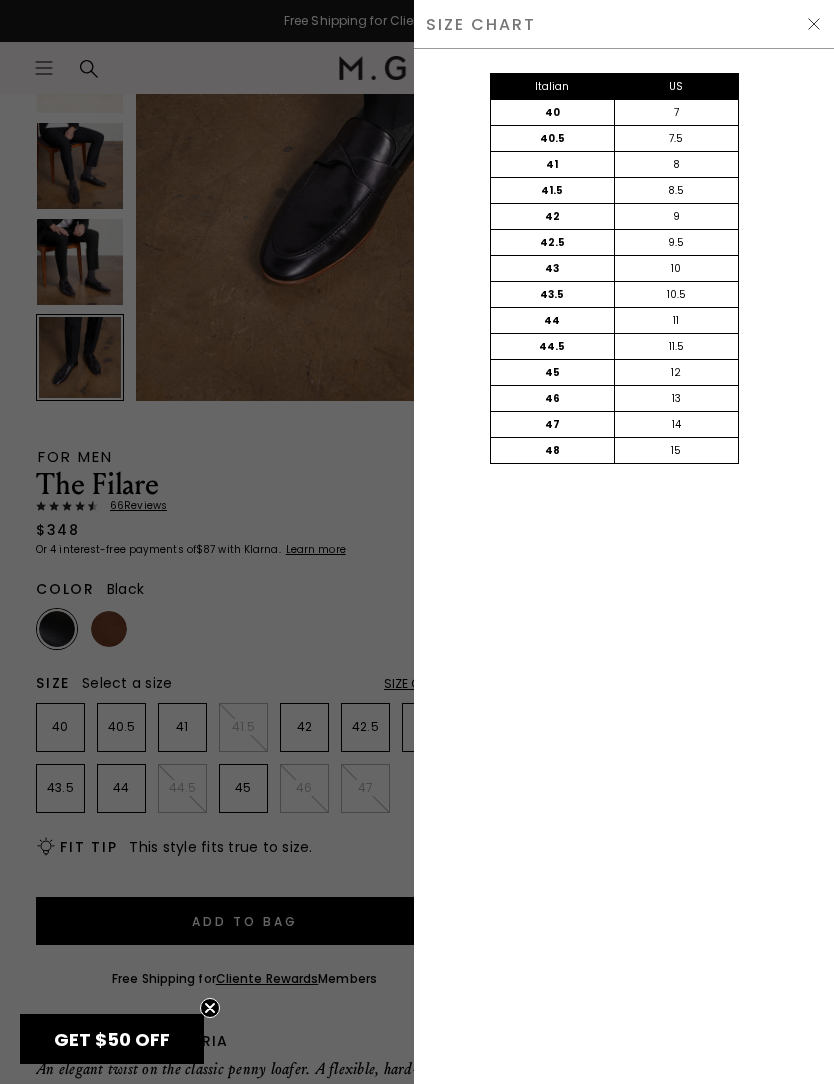 scroll, scrollTop: 1, scrollLeft: 0, axis: vertical 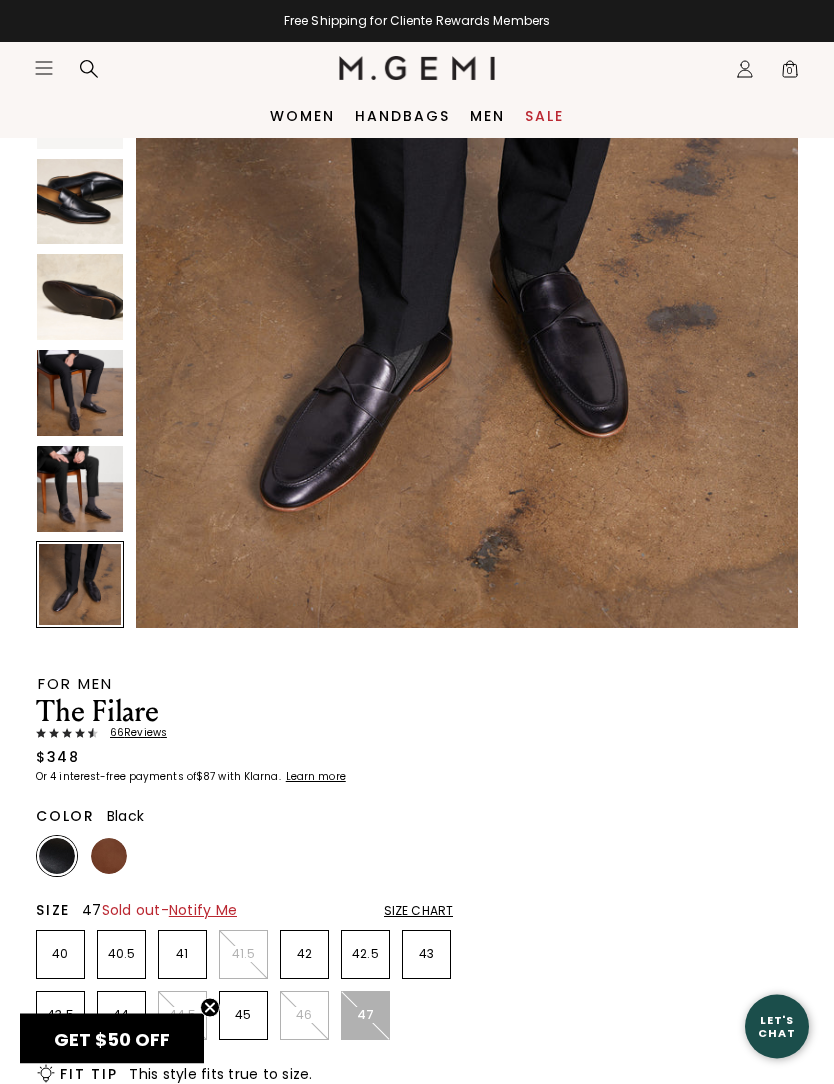 click at bounding box center (80, 203) 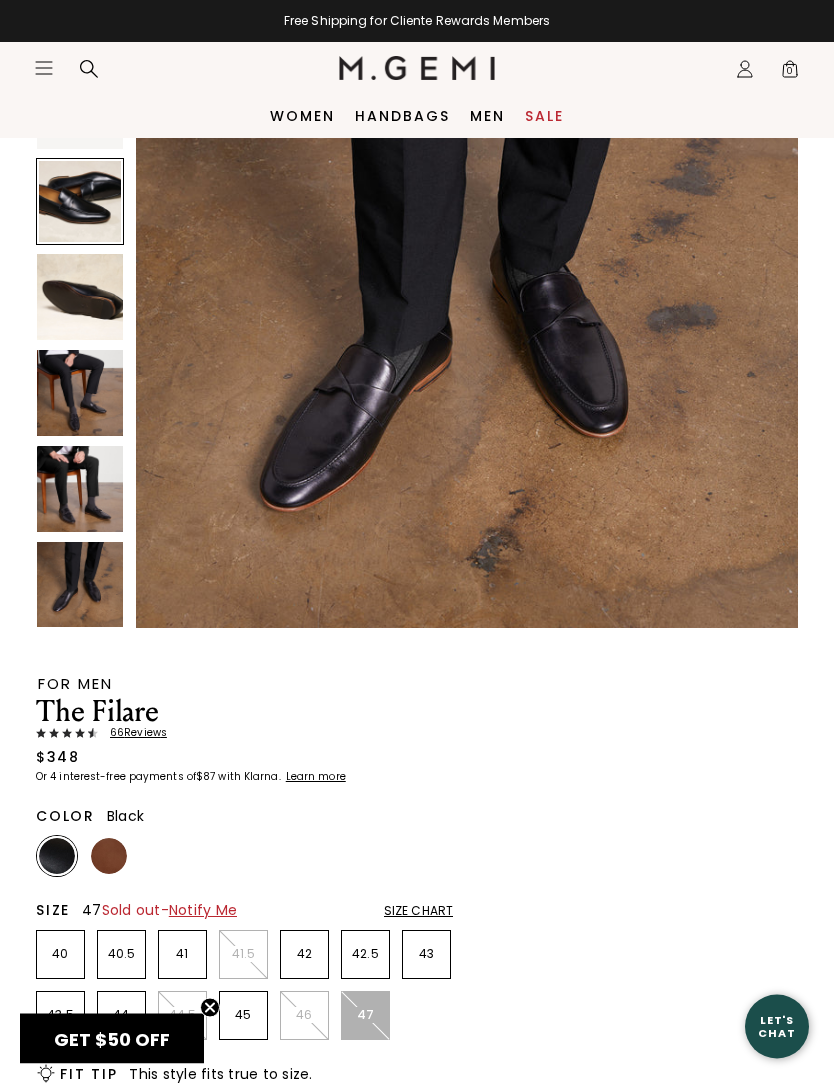 scroll, scrollTop: 244, scrollLeft: 0, axis: vertical 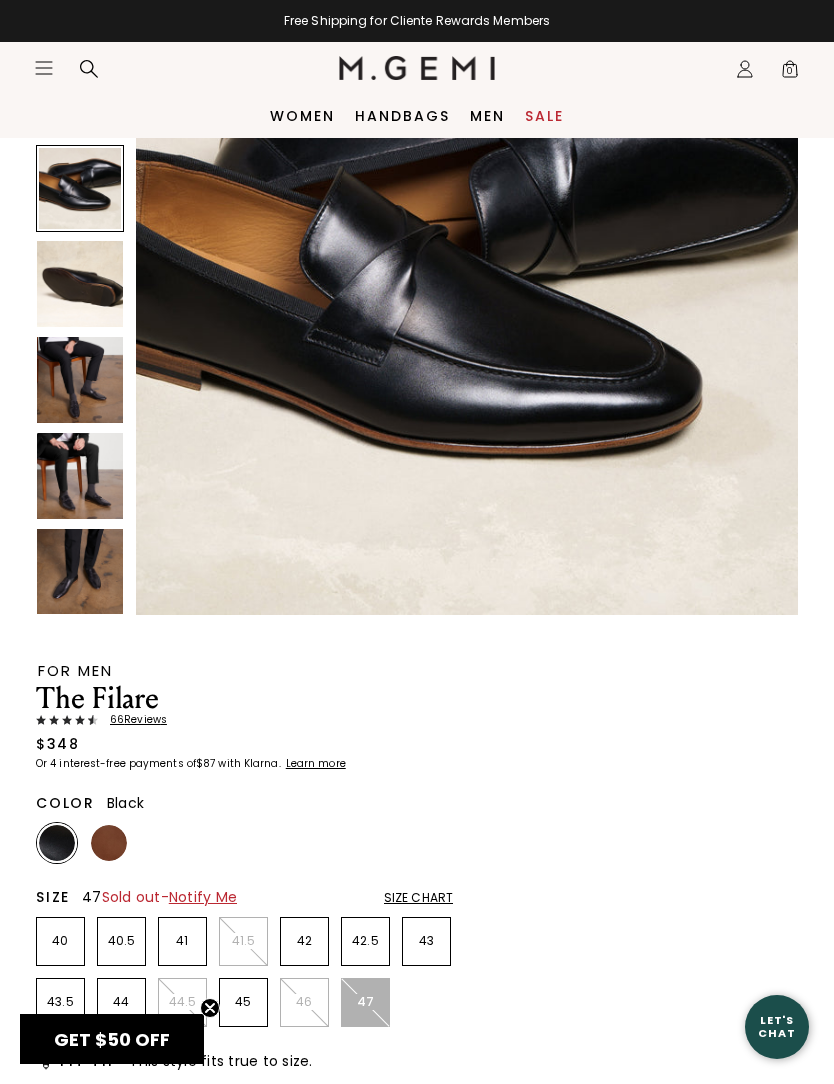 click at bounding box center [80, 284] 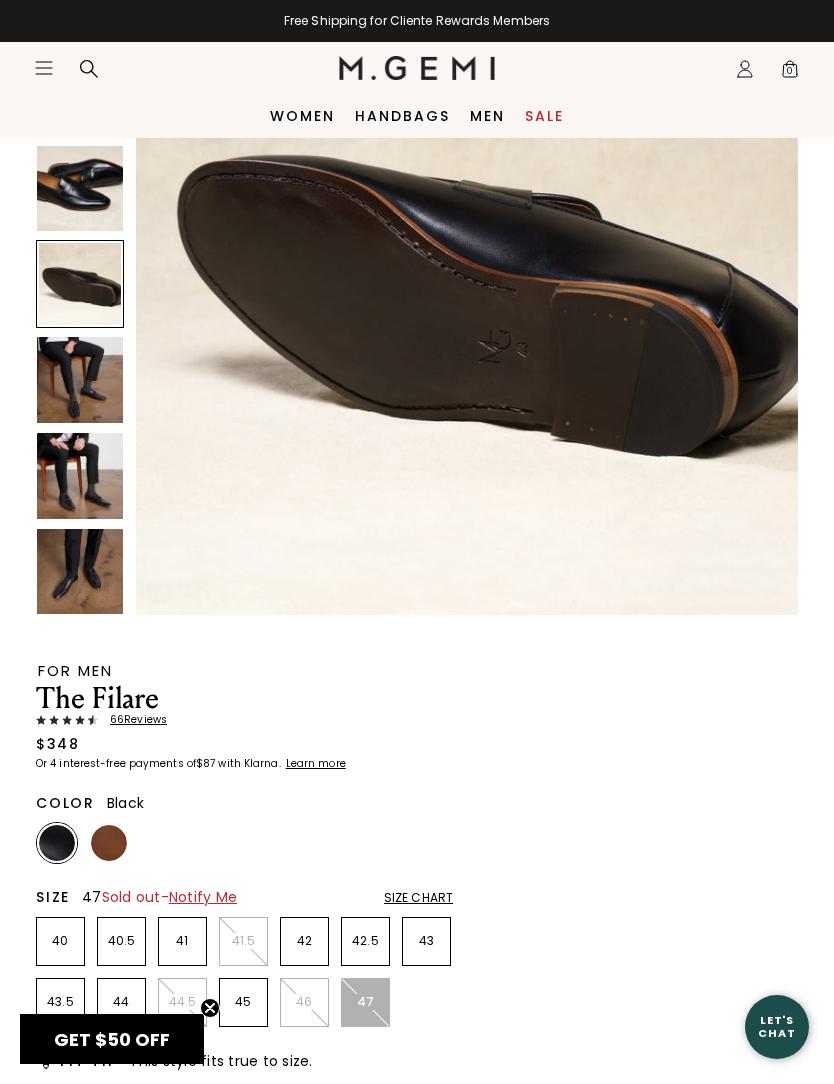 click at bounding box center [80, 380] 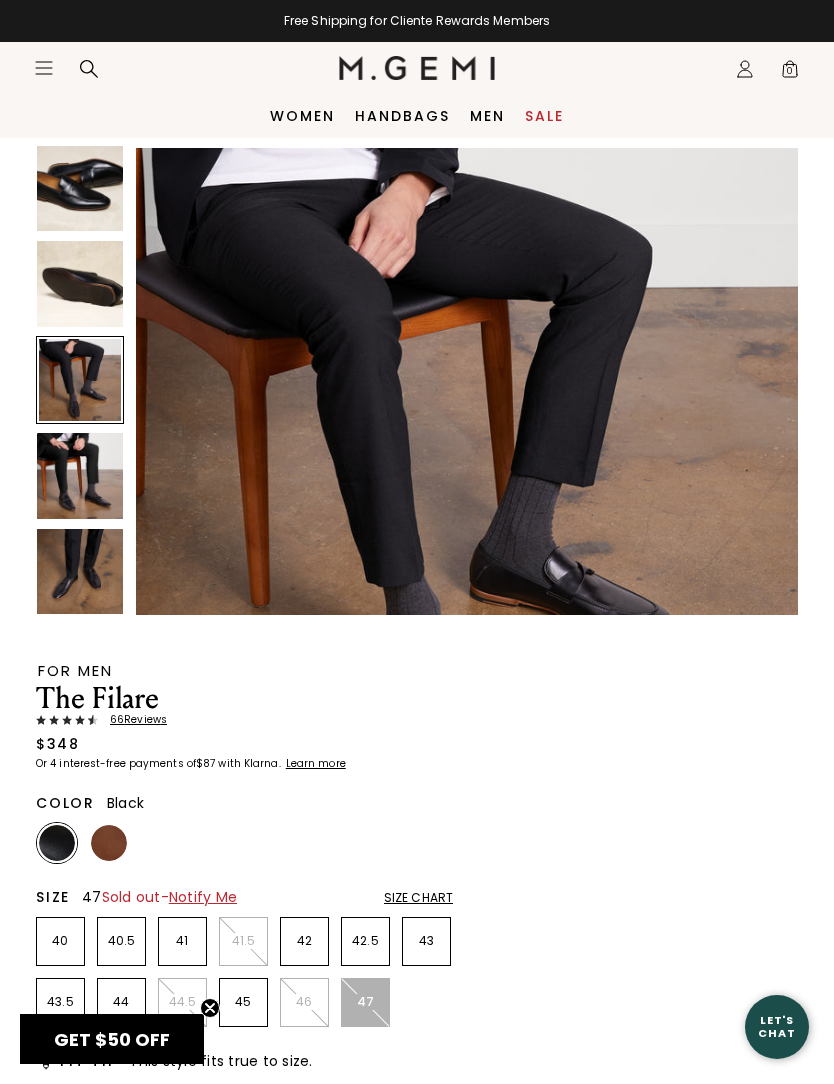 scroll, scrollTop: 2729, scrollLeft: 0, axis: vertical 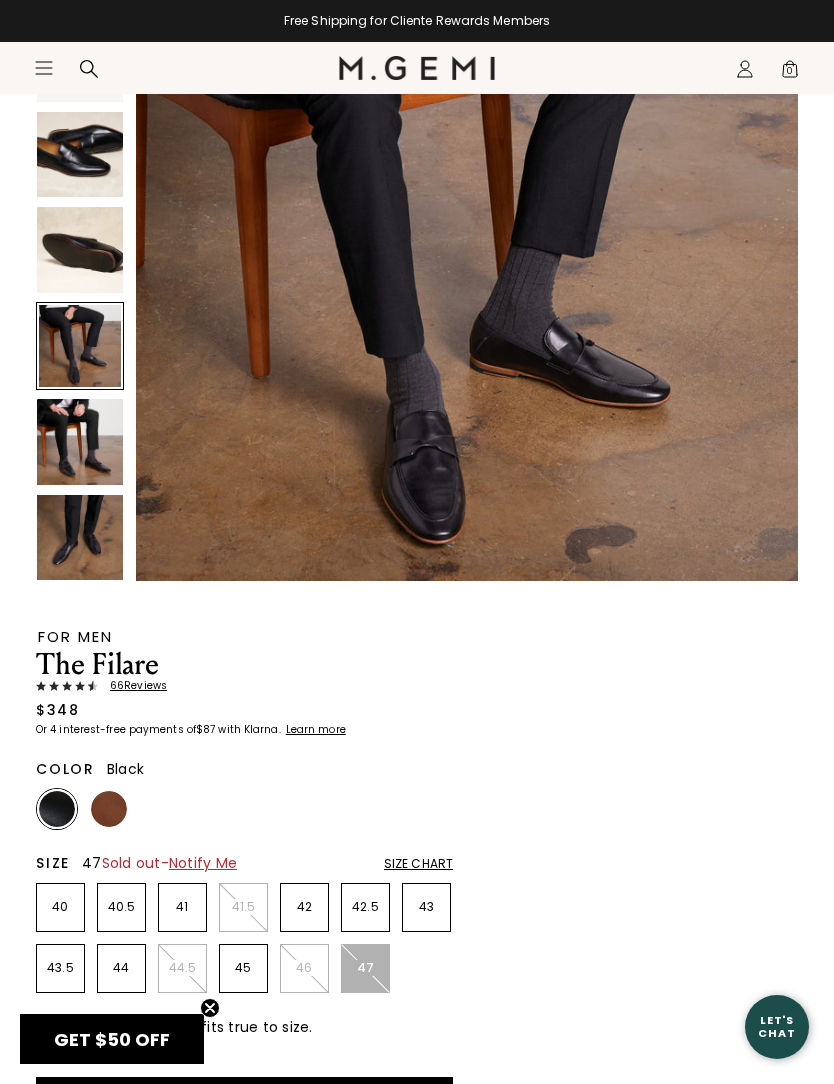 click at bounding box center (80, 442) 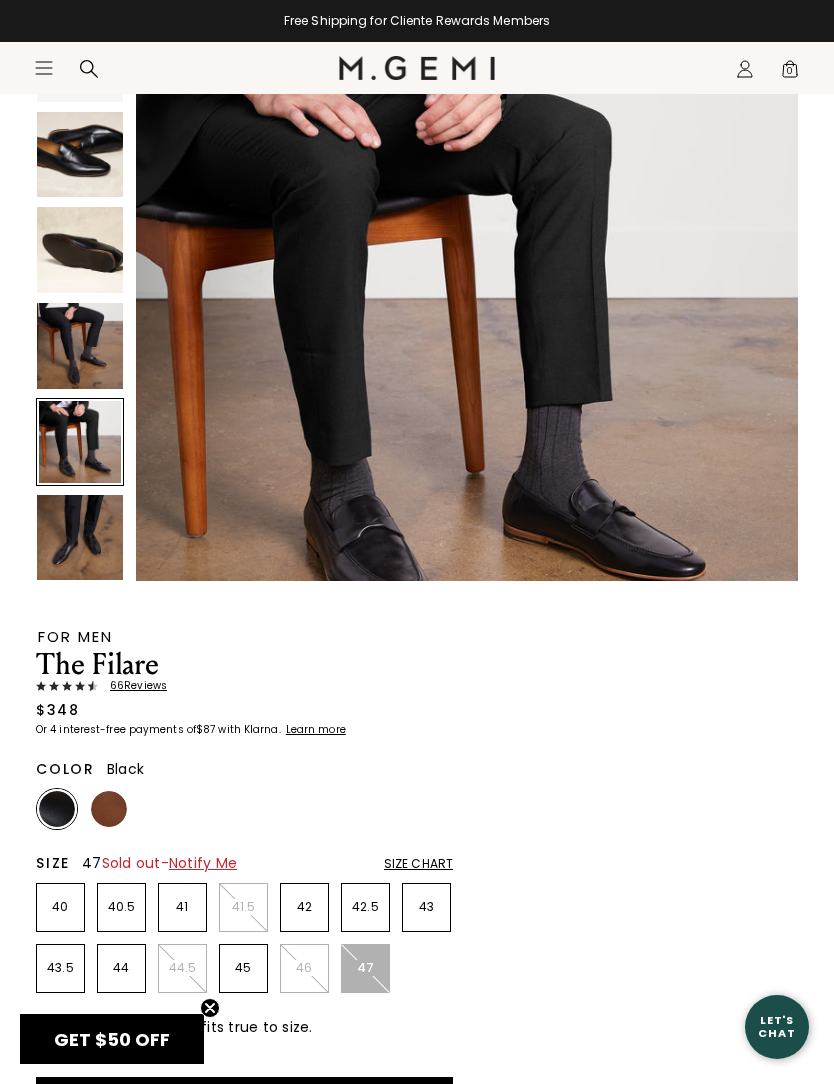 scroll, scrollTop: 3411, scrollLeft: 0, axis: vertical 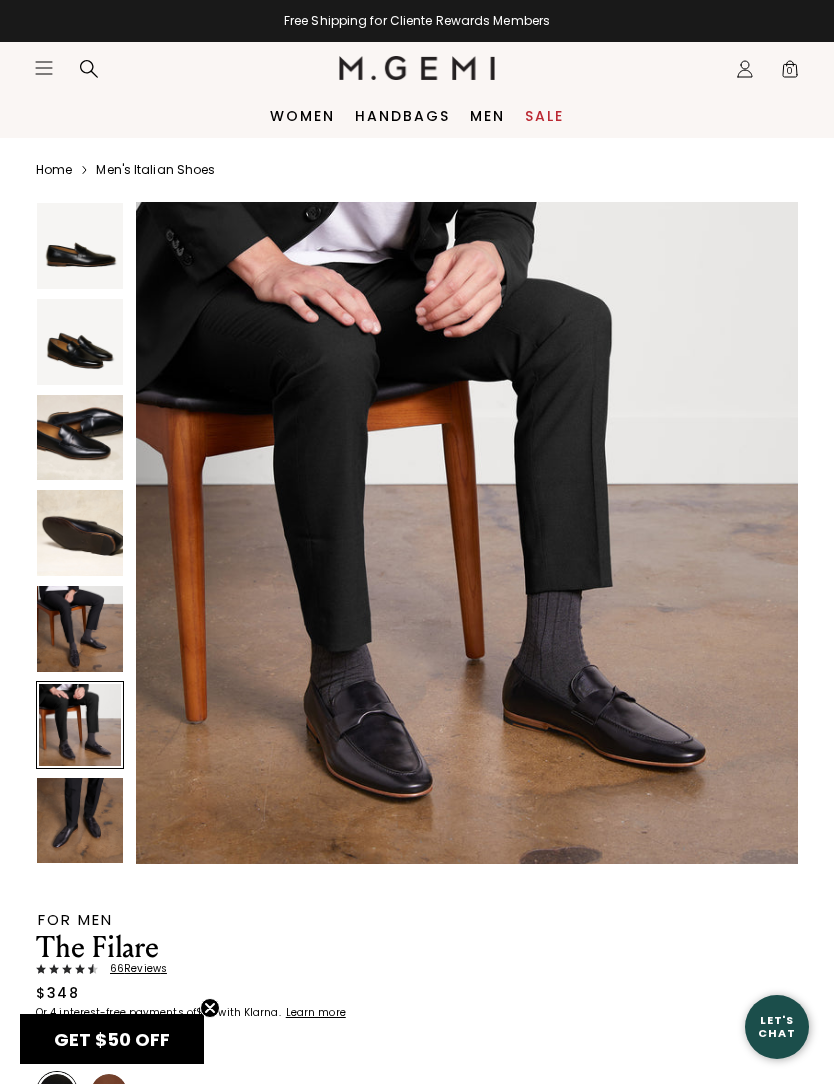 click at bounding box center (80, 342) 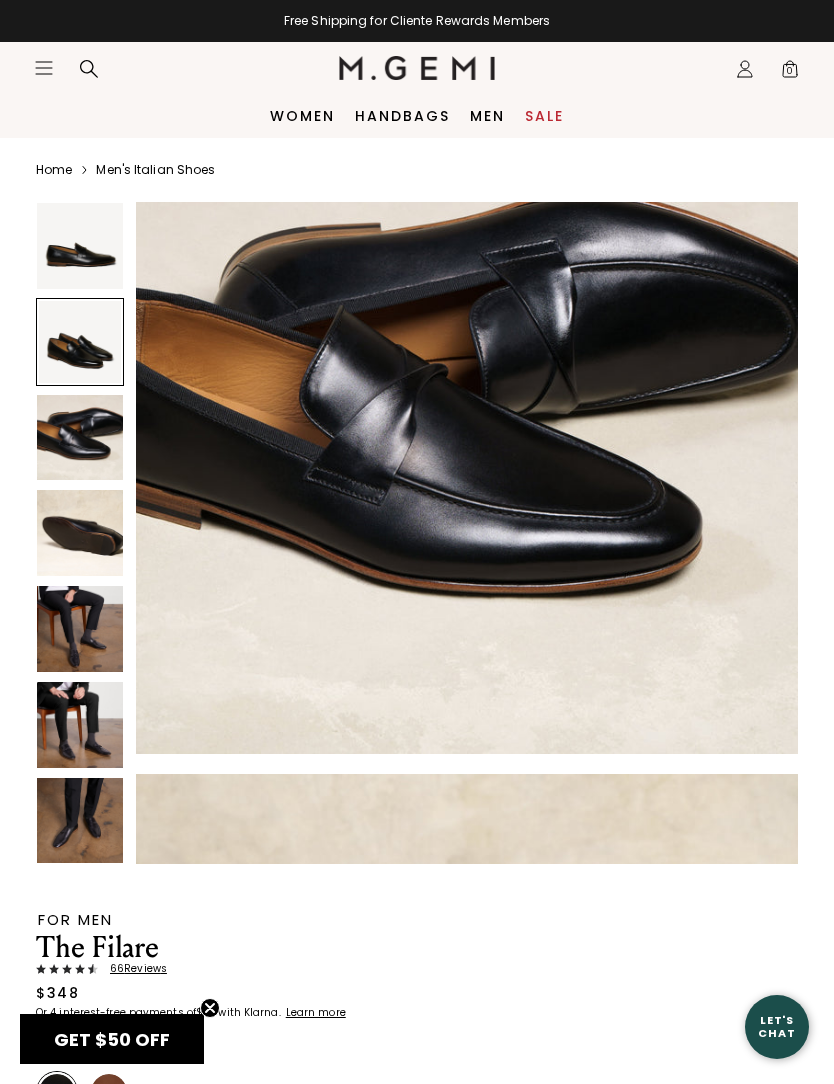scroll, scrollTop: 682, scrollLeft: 0, axis: vertical 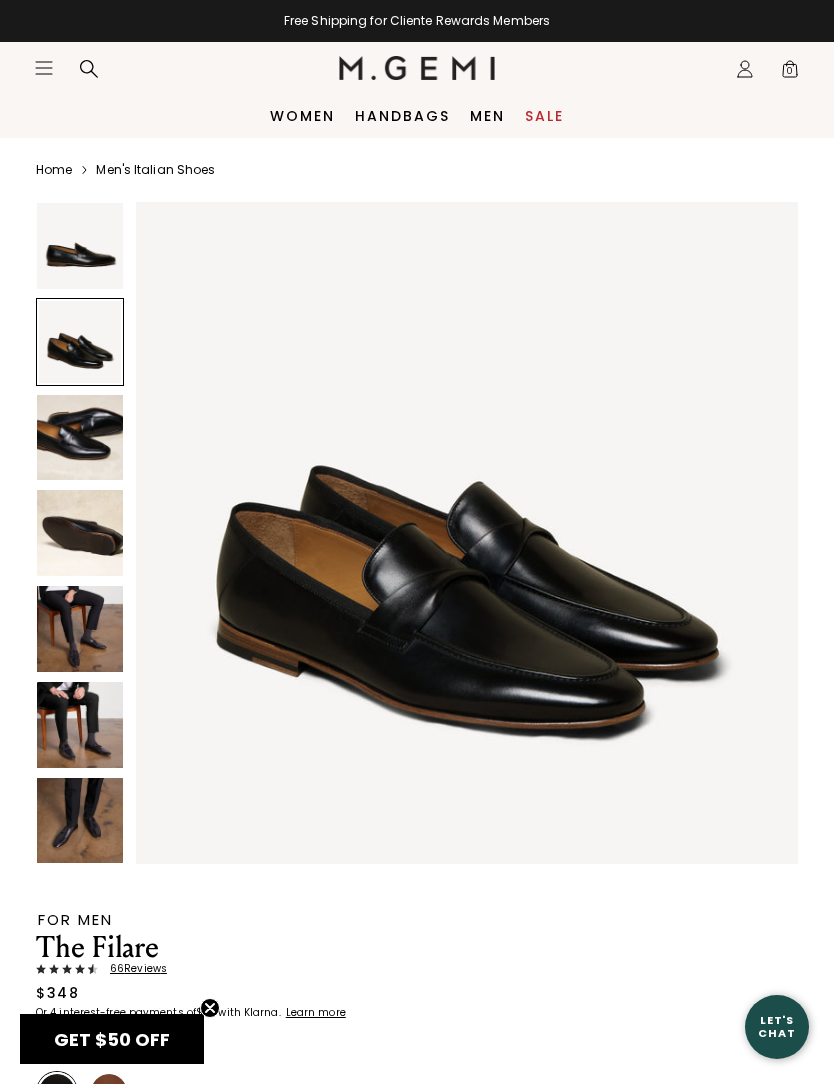 click at bounding box center [80, 246] 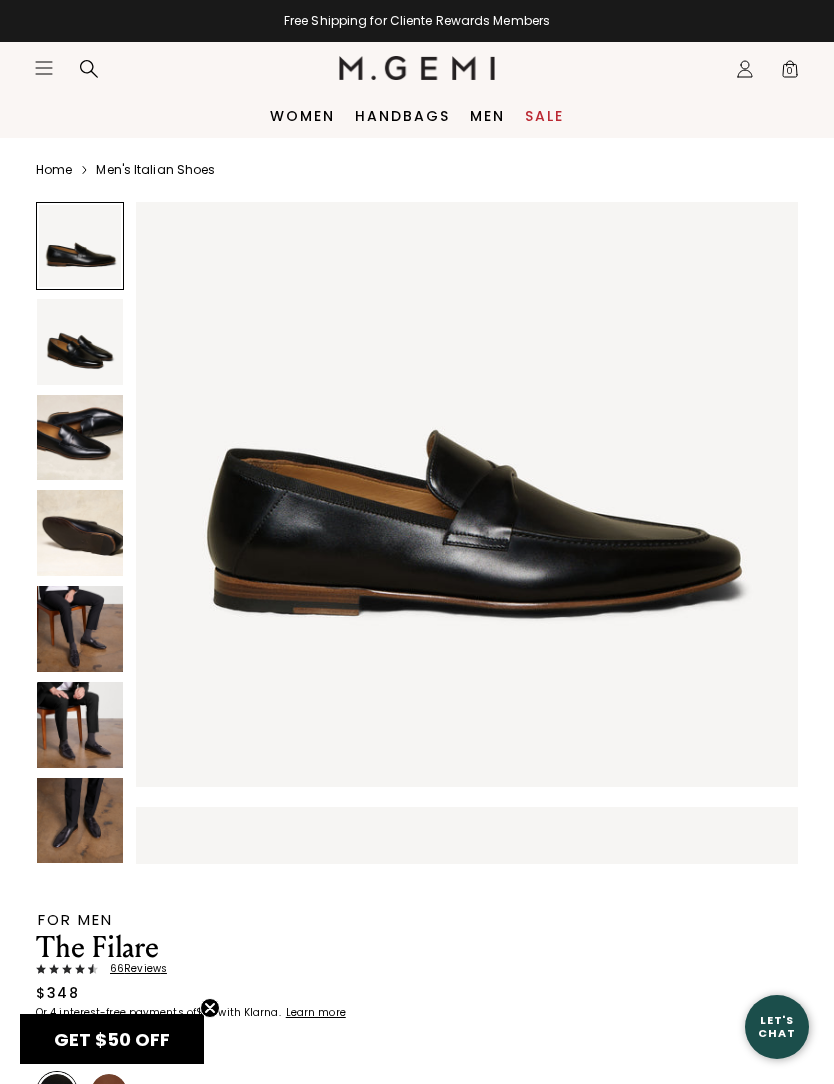 scroll, scrollTop: 0, scrollLeft: 0, axis: both 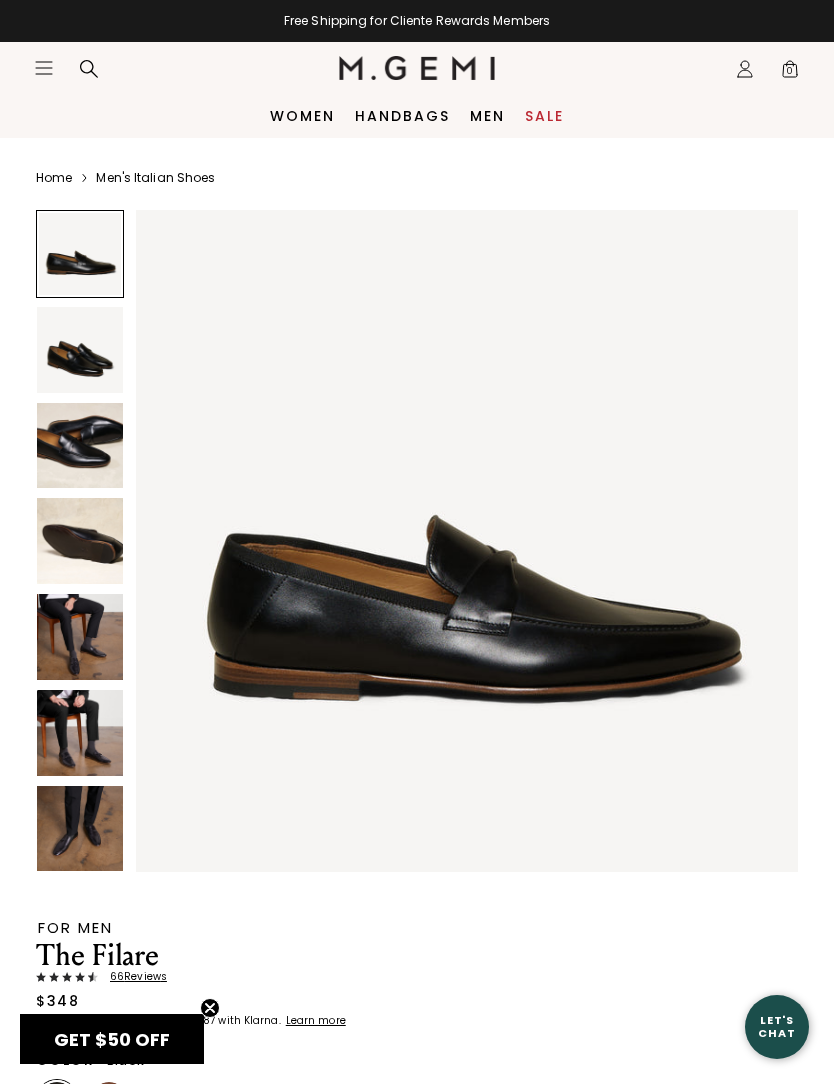 click at bounding box center [80, 350] 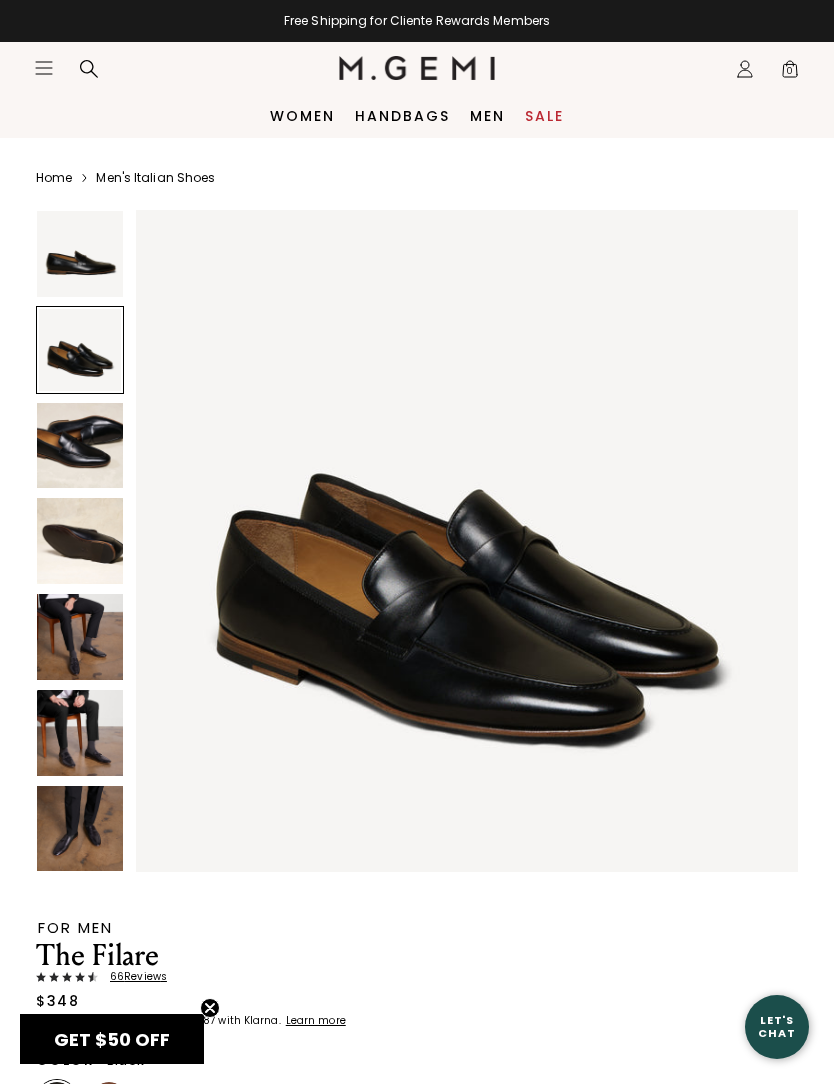 click at bounding box center [80, 446] 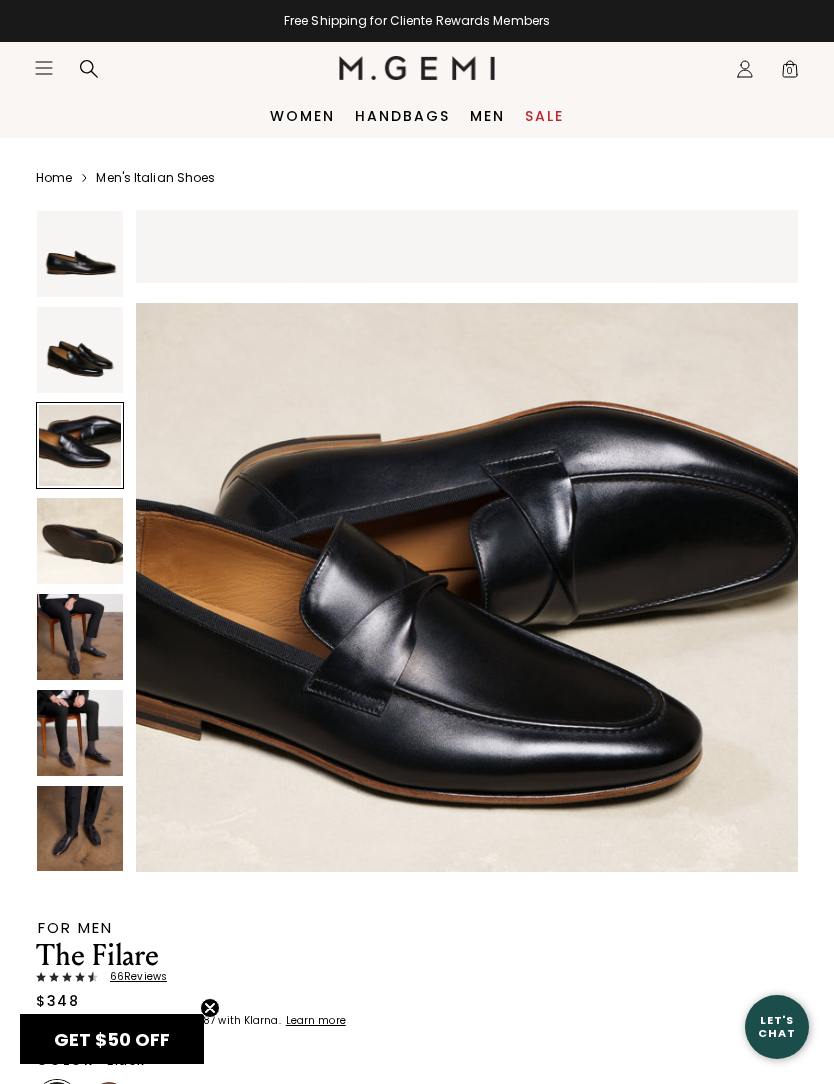 scroll, scrollTop: 1365, scrollLeft: 0, axis: vertical 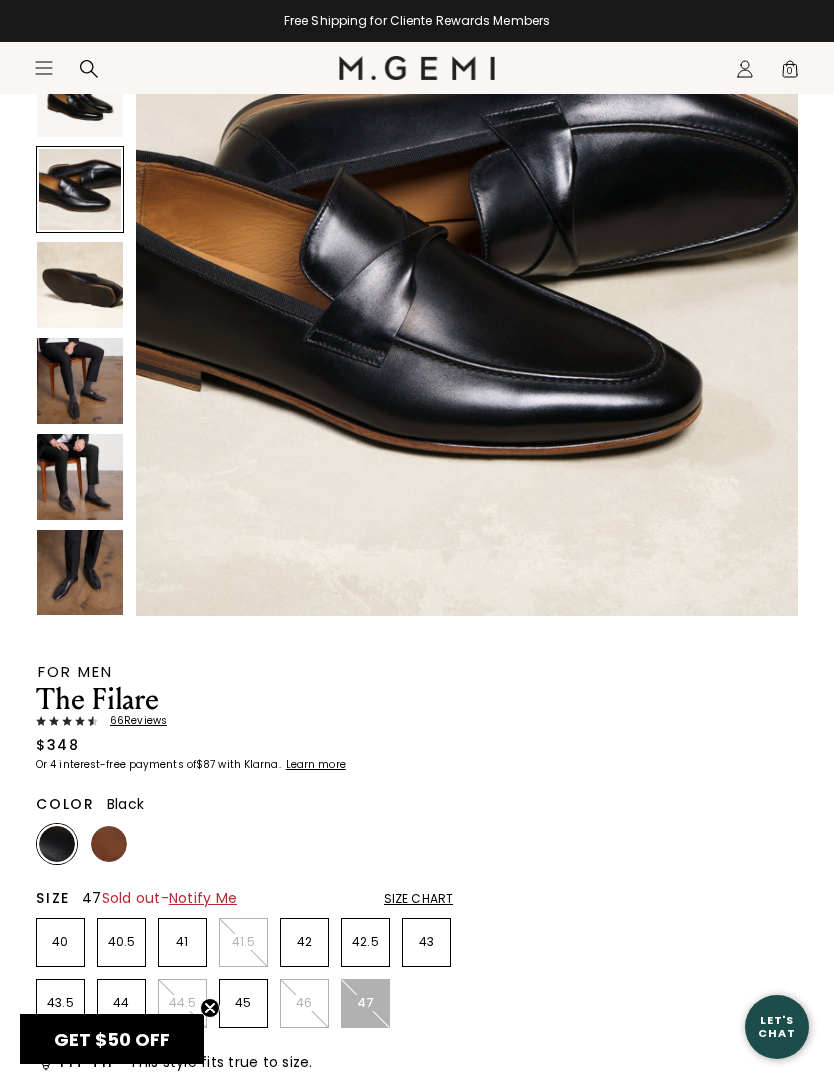 click at bounding box center [80, 285] 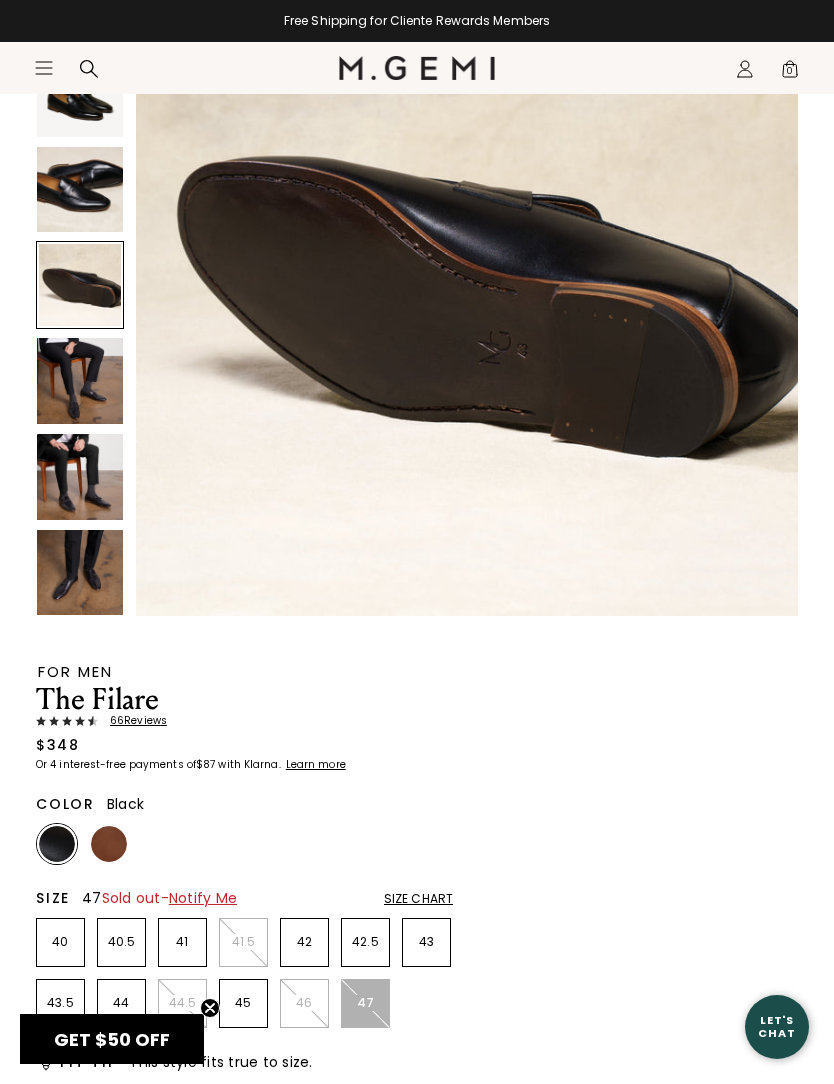 click at bounding box center [80, 381] 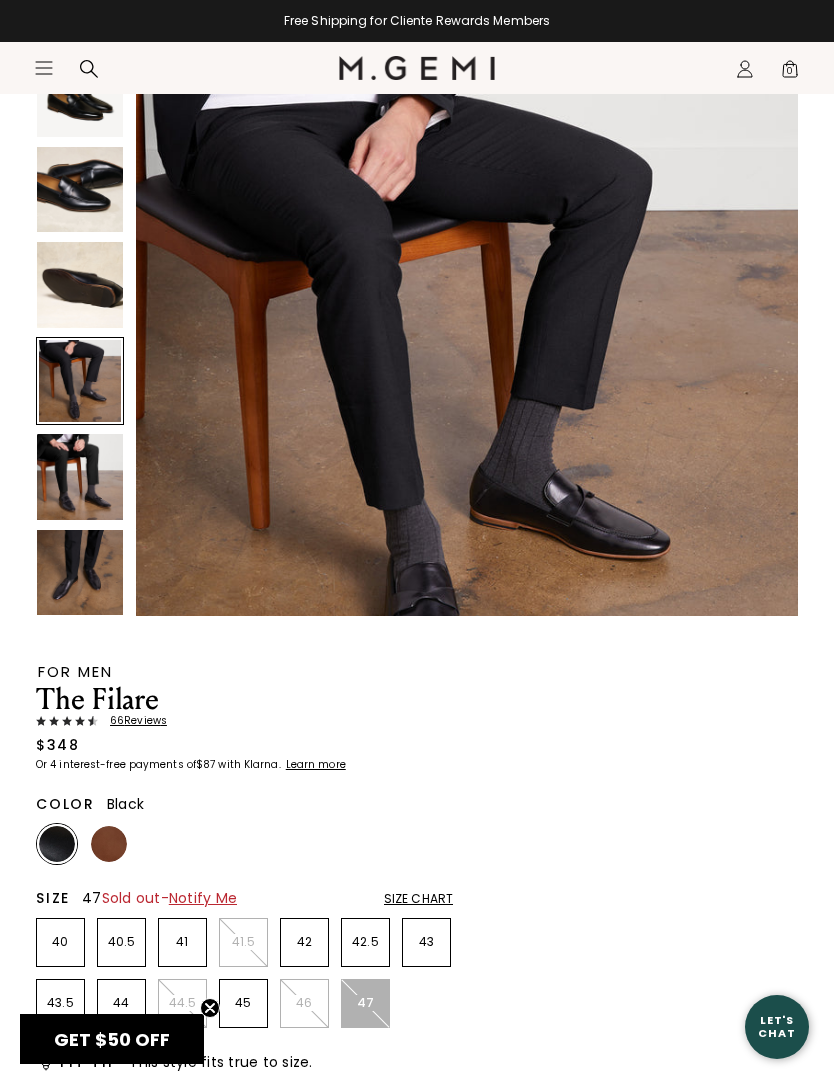 scroll, scrollTop: 2729, scrollLeft: 0, axis: vertical 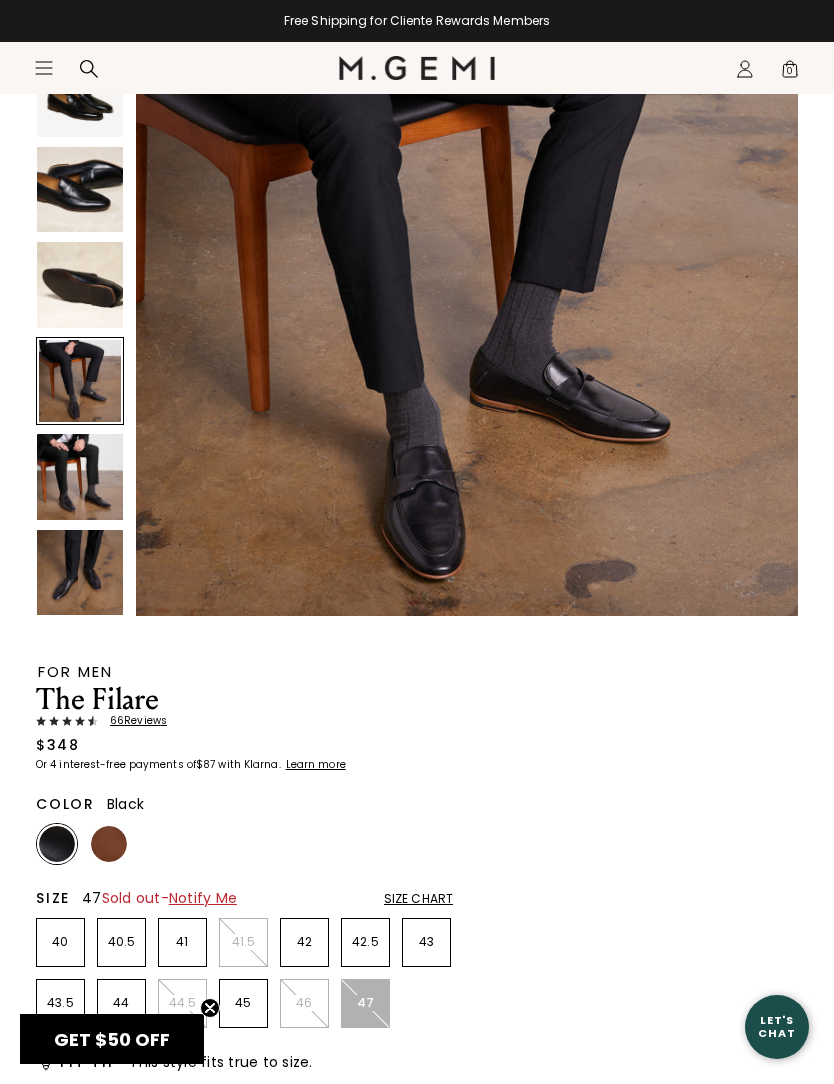 click at bounding box center (80, 477) 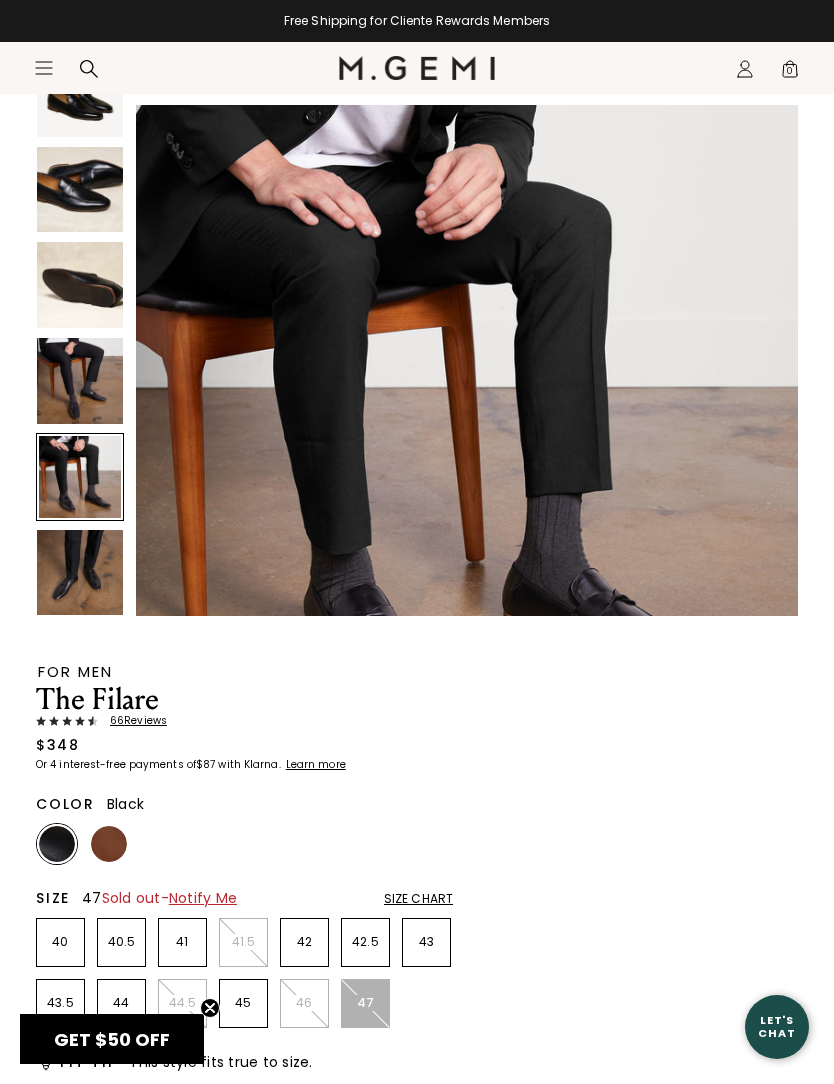 scroll, scrollTop: 3411, scrollLeft: 0, axis: vertical 